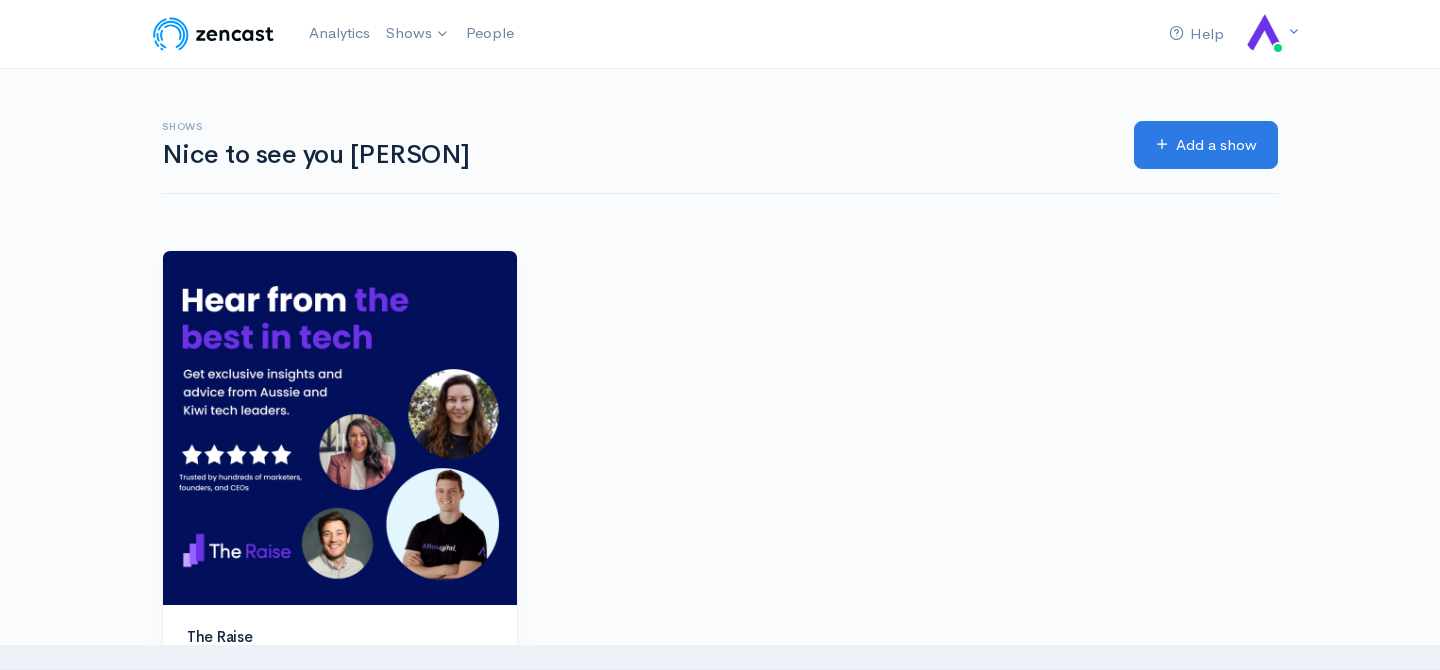 scroll, scrollTop: 0, scrollLeft: 0, axis: both 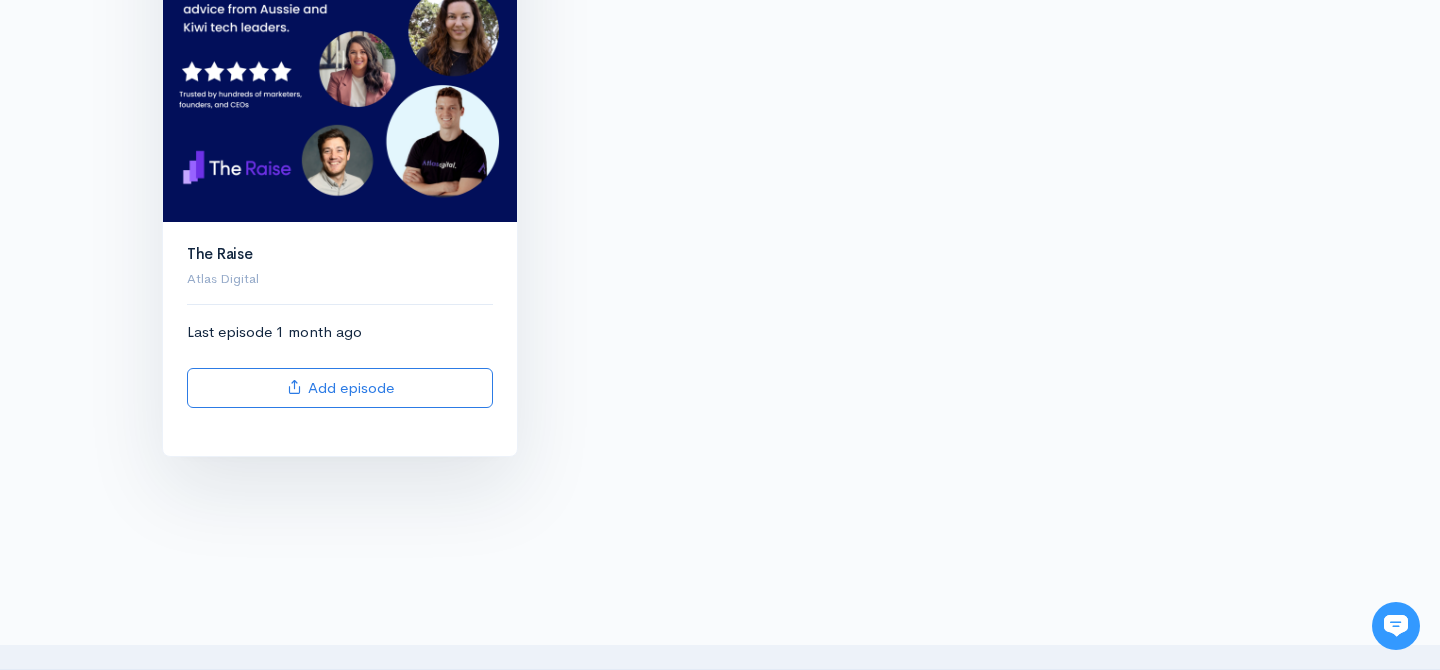 click at bounding box center (340, 45) 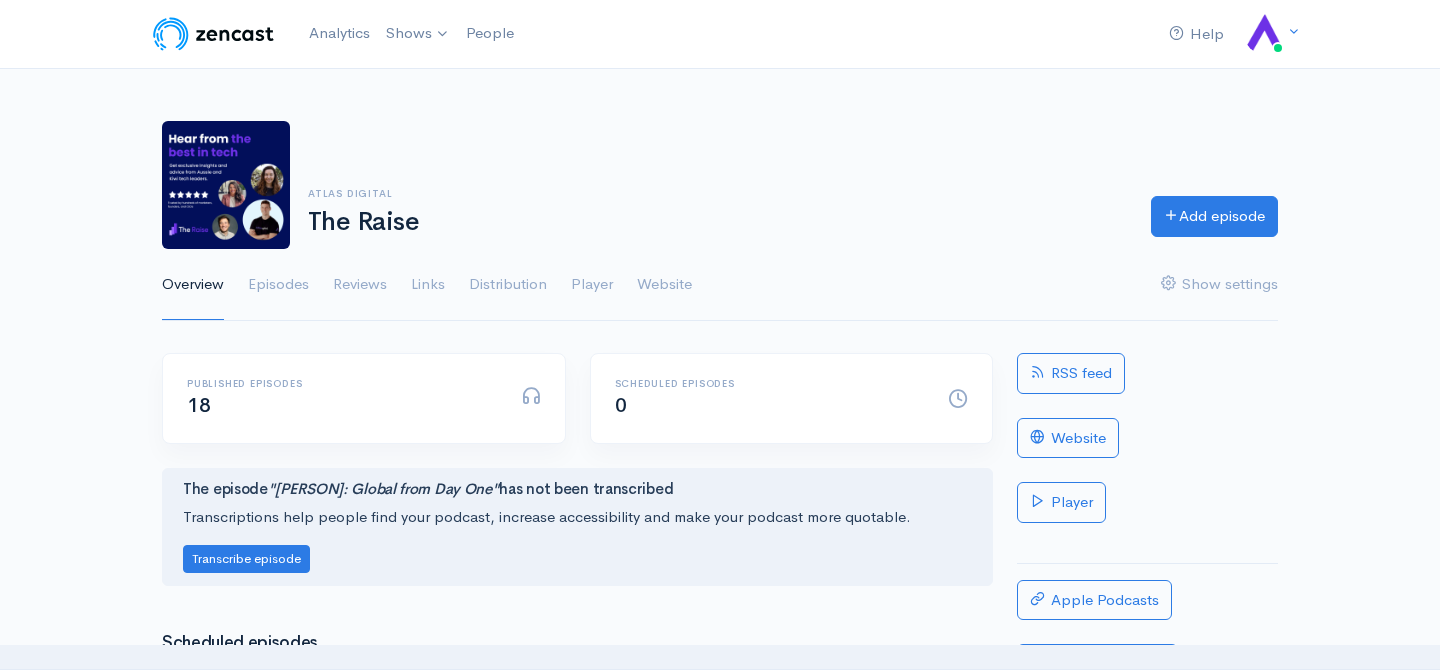 scroll, scrollTop: 26, scrollLeft: 0, axis: vertical 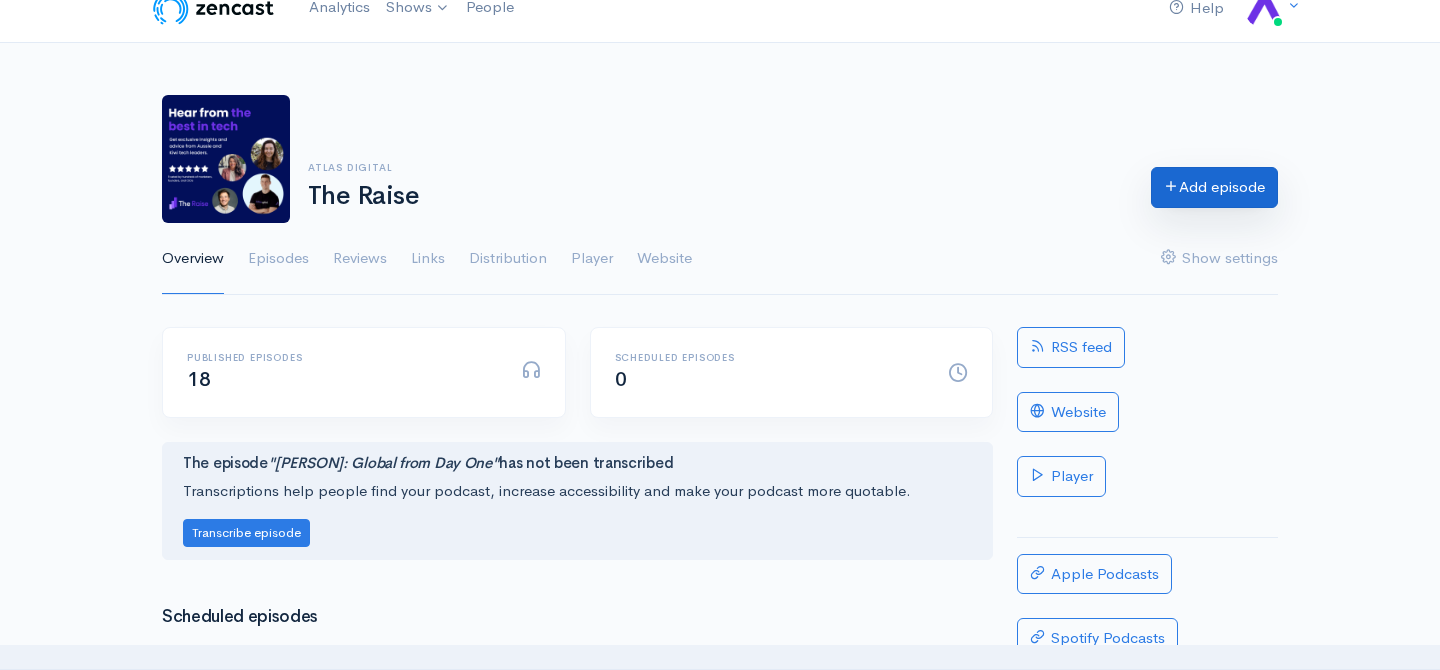 click on "Add episode" at bounding box center (1214, 187) 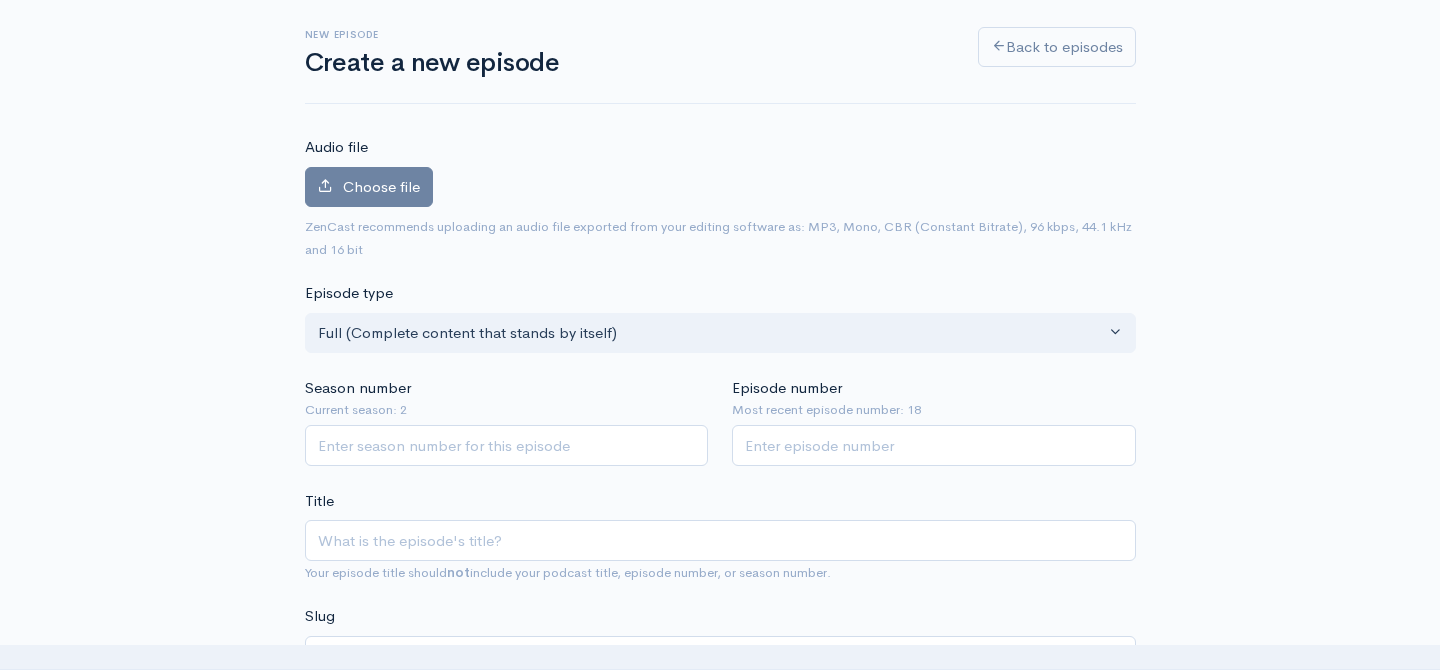 scroll, scrollTop: 117, scrollLeft: 0, axis: vertical 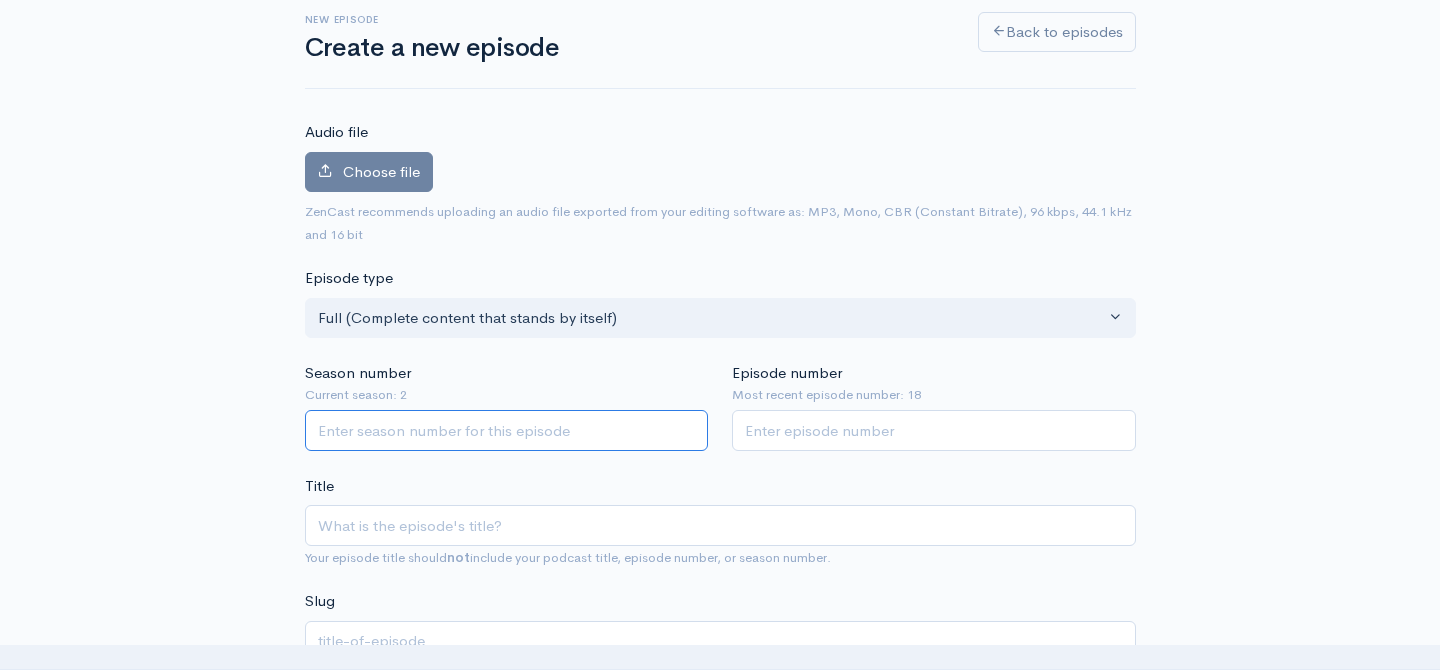 click on "Season number" at bounding box center [507, 430] 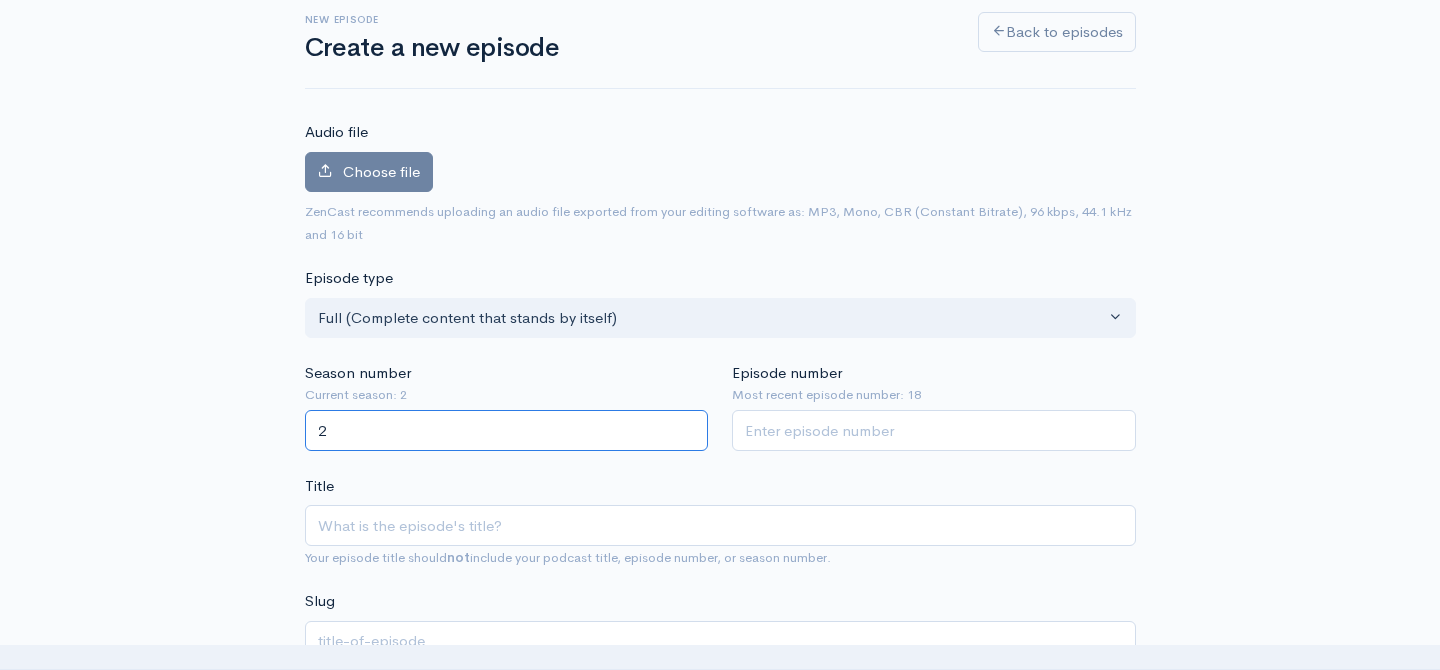 type on "2" 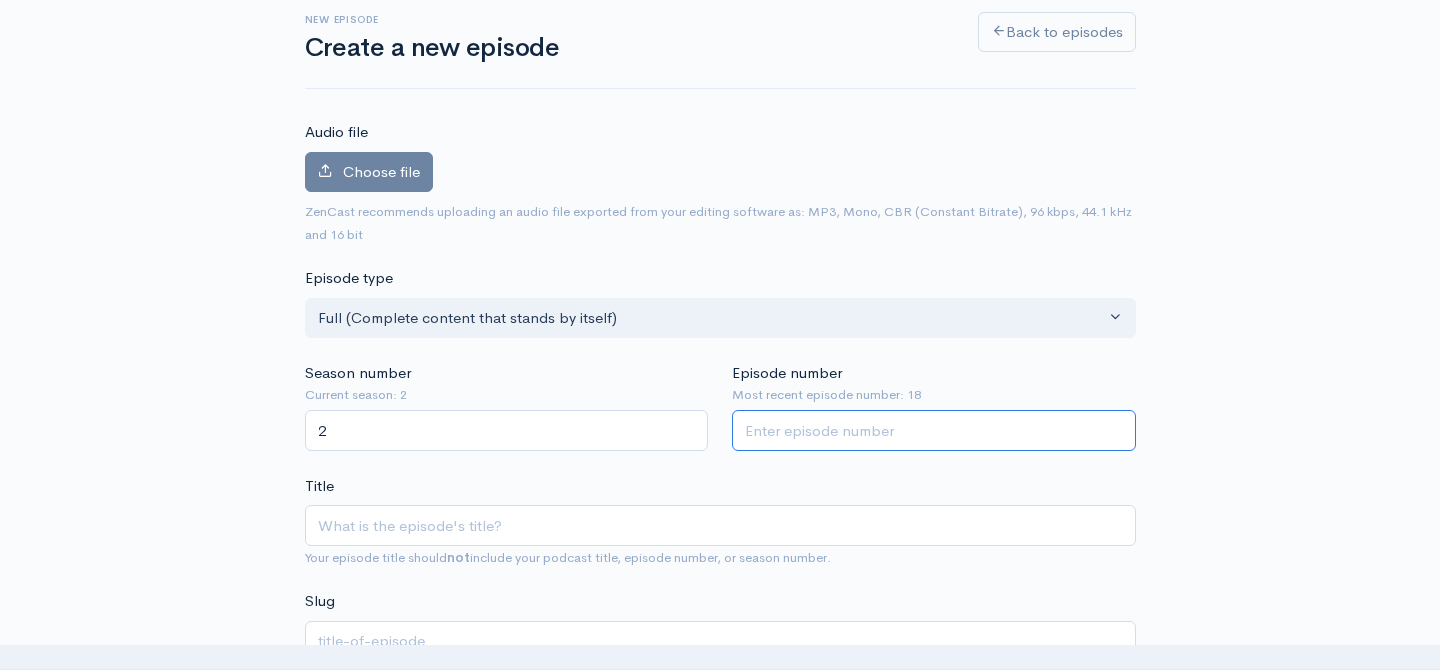 click on "Episode number" at bounding box center (934, 430) 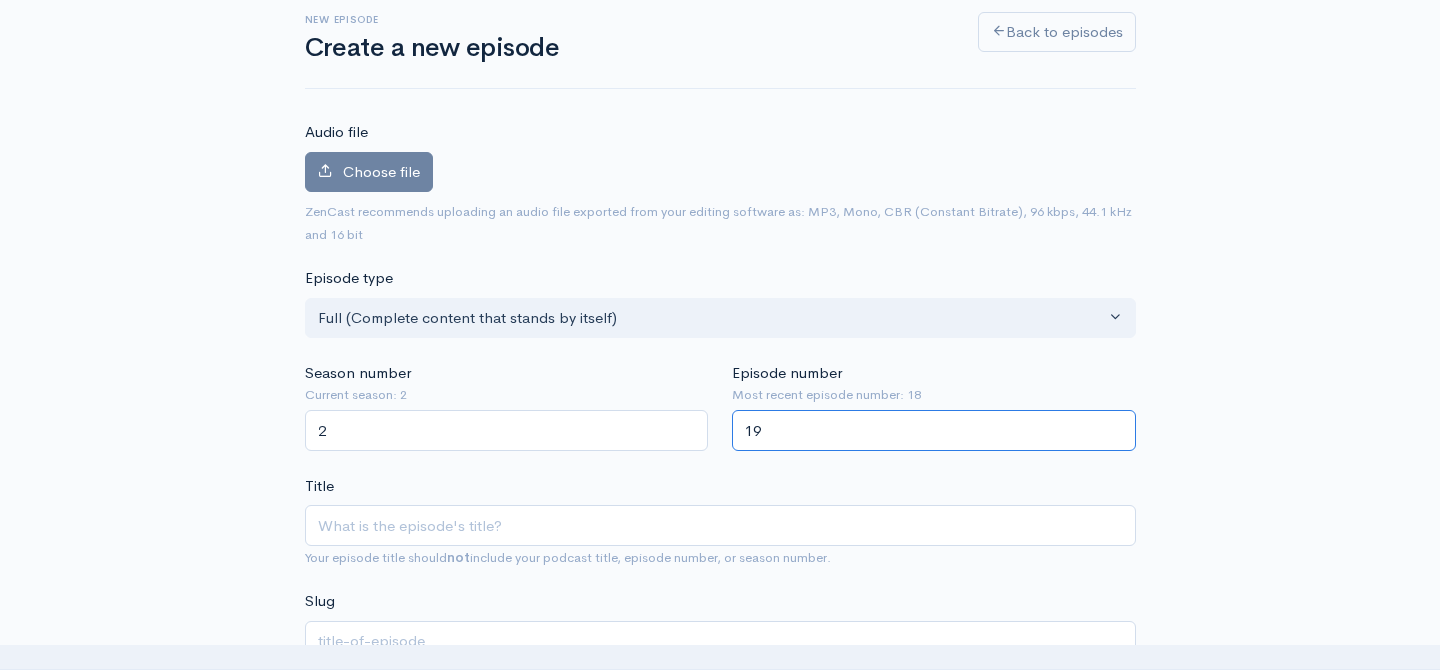 type on "19" 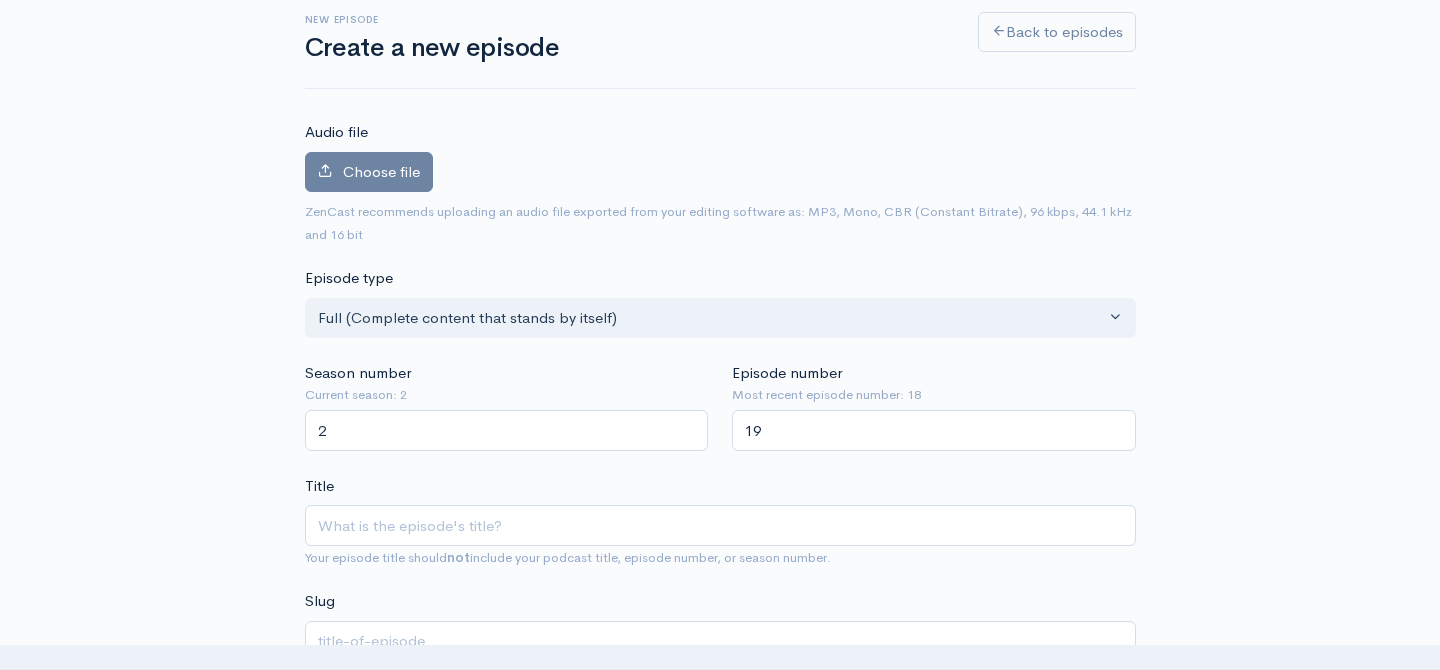 click on "Title     Your episode title should  not  include your podcast
title, episode number, or season number." at bounding box center (720, 522) 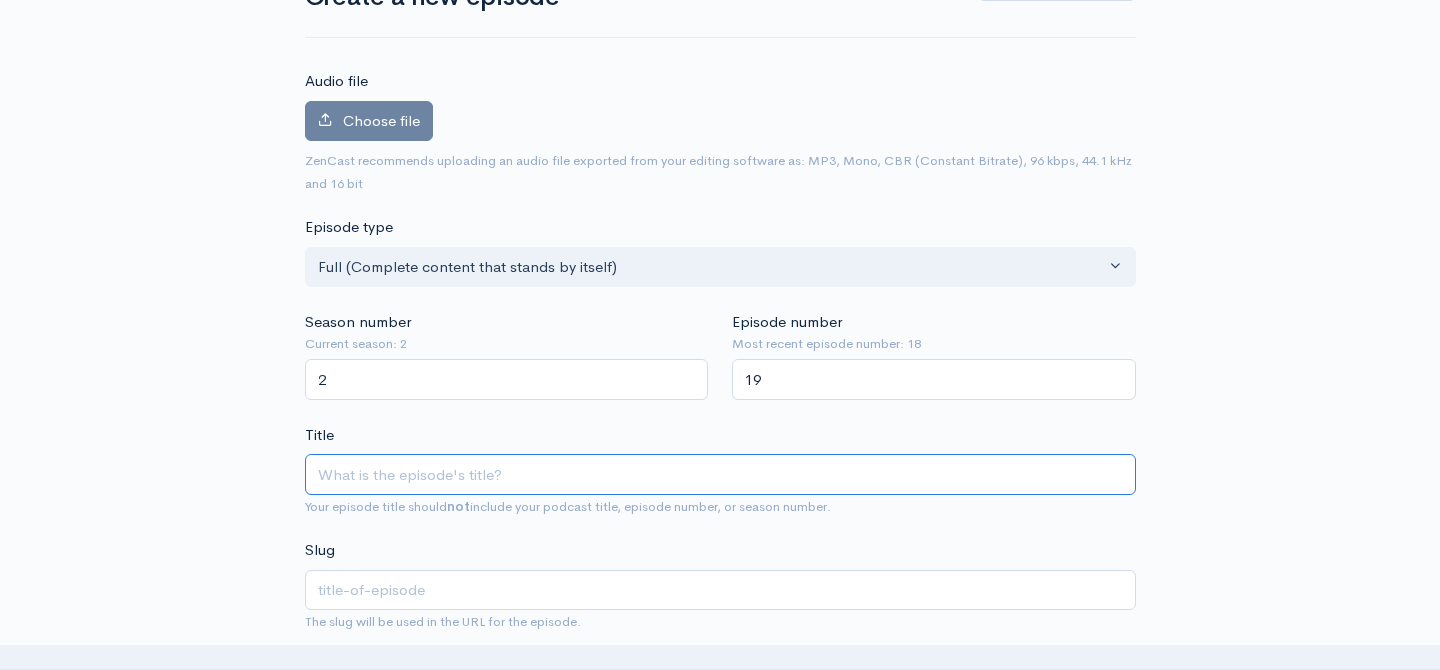 click on "Title" at bounding box center [720, 474] 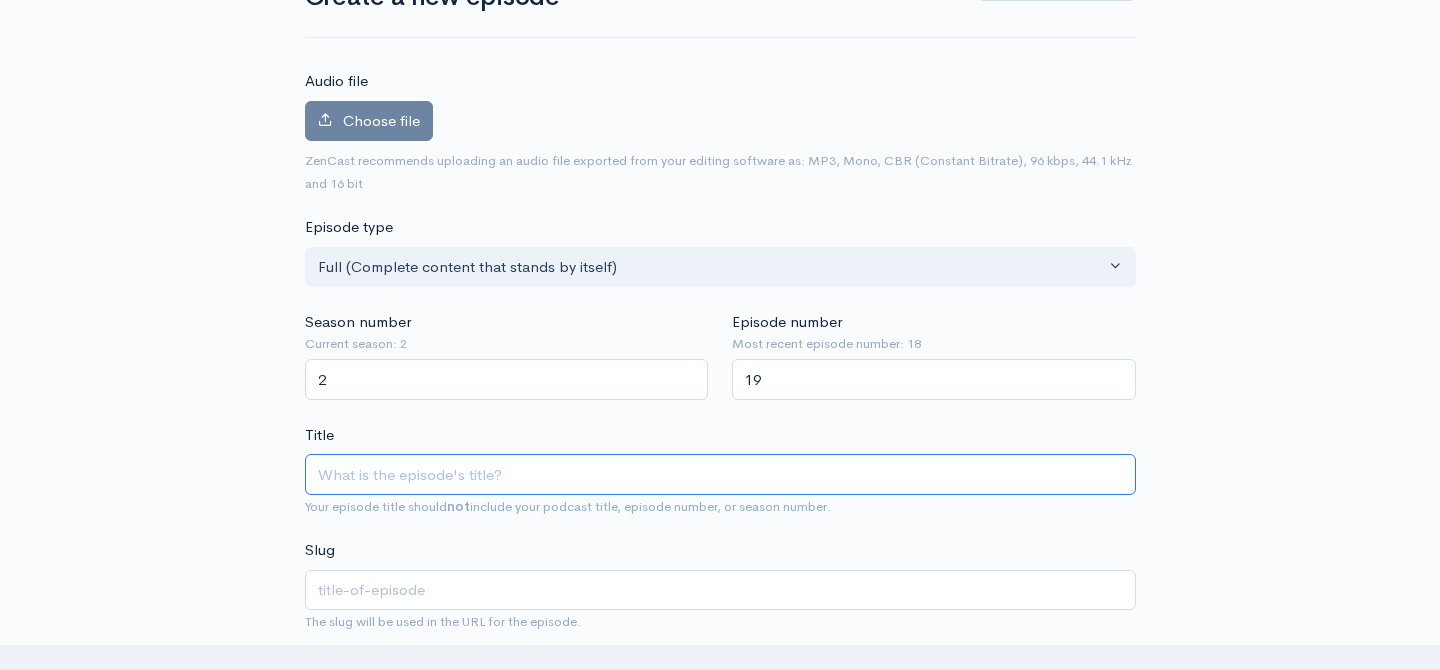 paste on "[COMPANY] co-CEO [PERSON] Roberts: When scaling hits gravity" 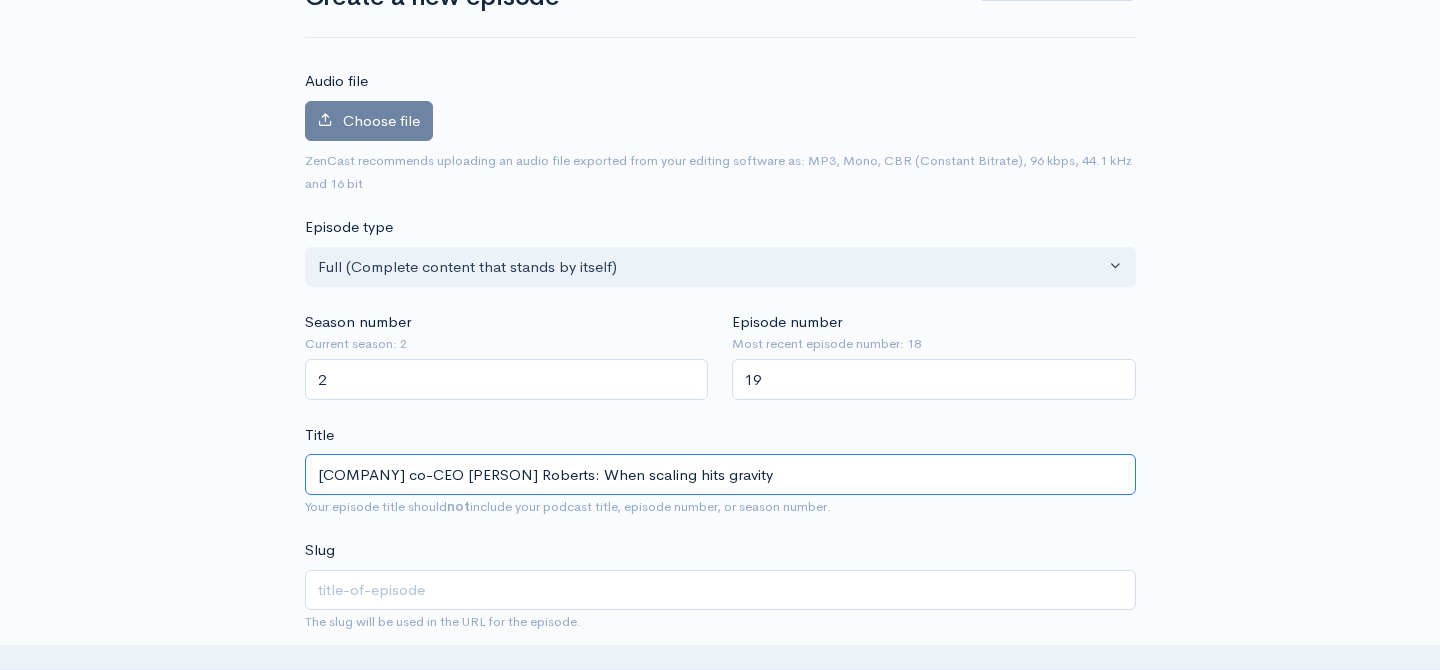type on "sharesies-co-ceo-leighton-roberts-when-scaling-hits-gravity" 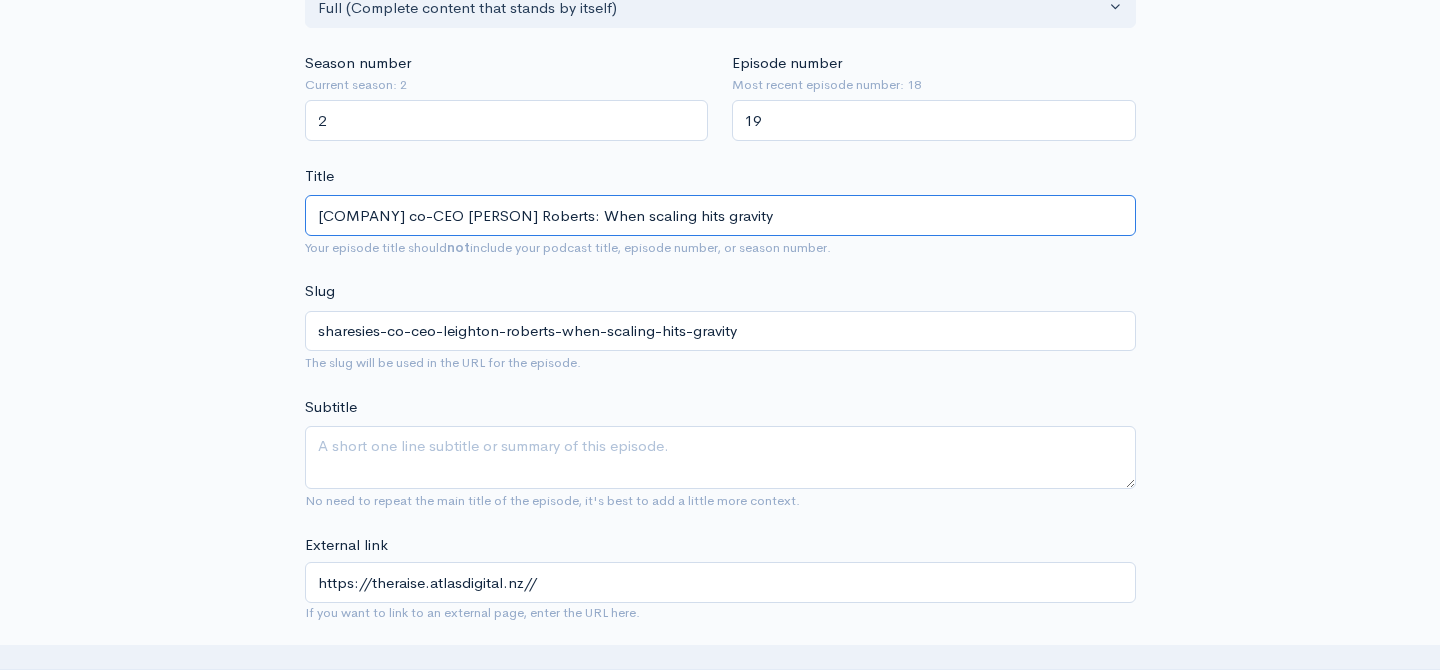 scroll, scrollTop: 432, scrollLeft: 0, axis: vertical 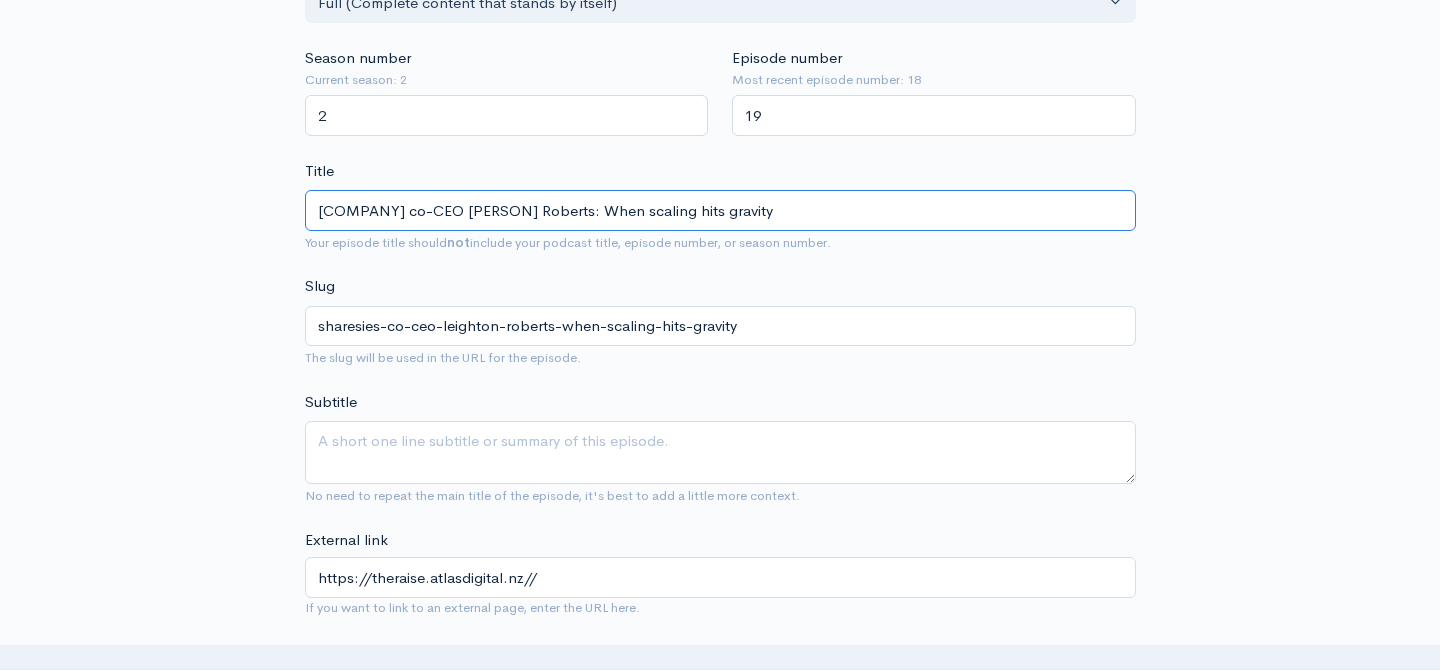 type on "[COMPANY] co-CEO [PERSON] Roberts: When scaling hits gravity" 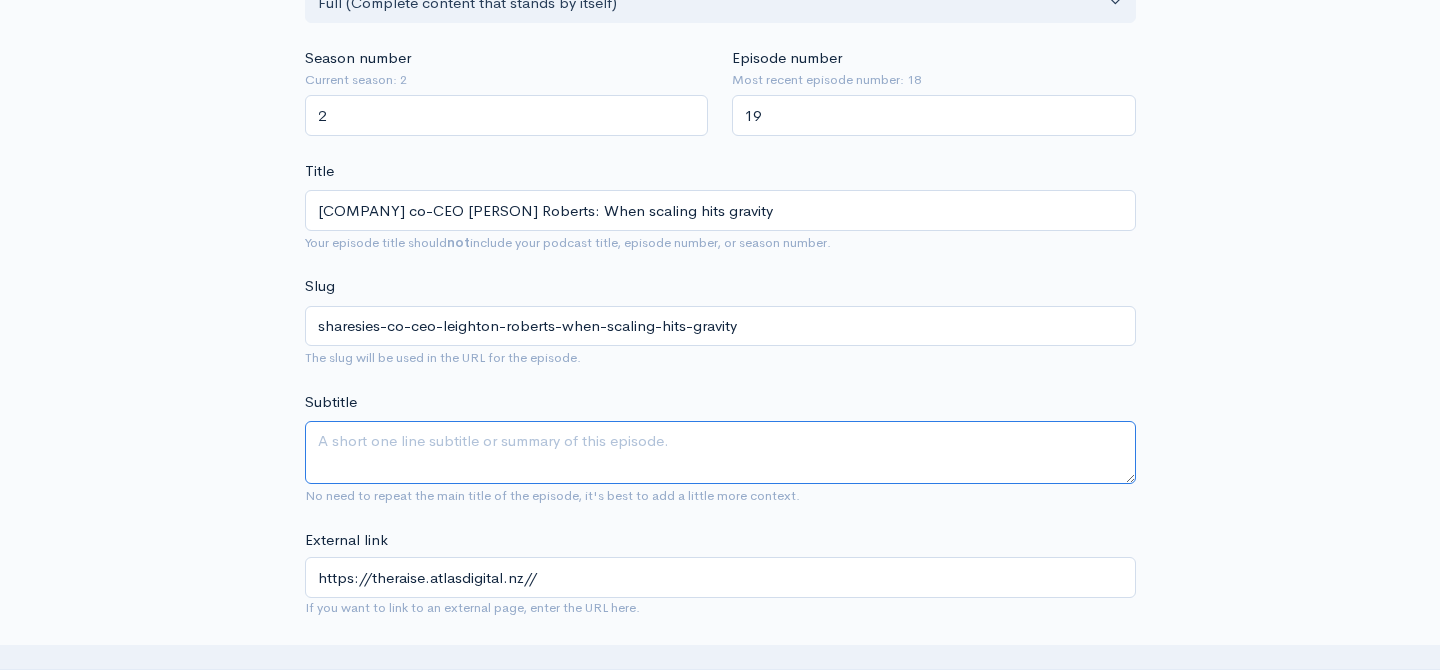 click on "Subtitle" at bounding box center (720, 452) 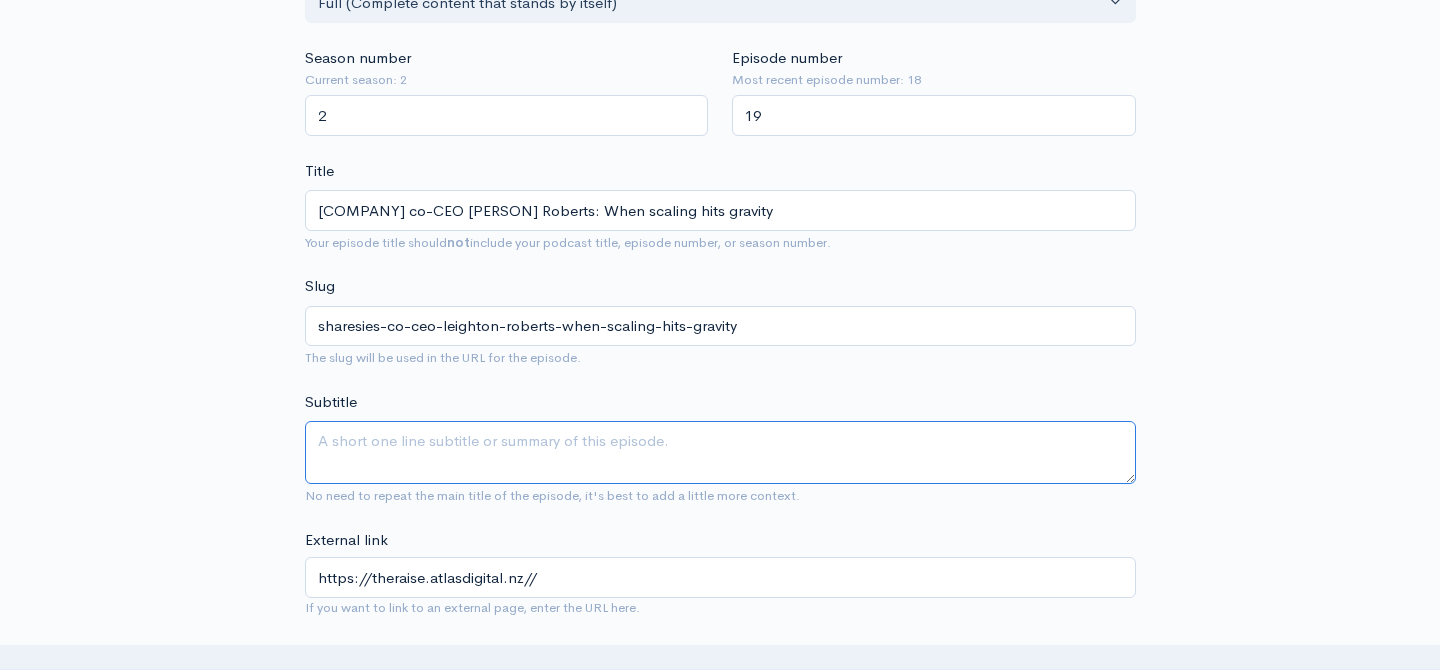 paste on "[COMPANY] co-CEO [PERSON] Roberts: When scaling hits gravity" 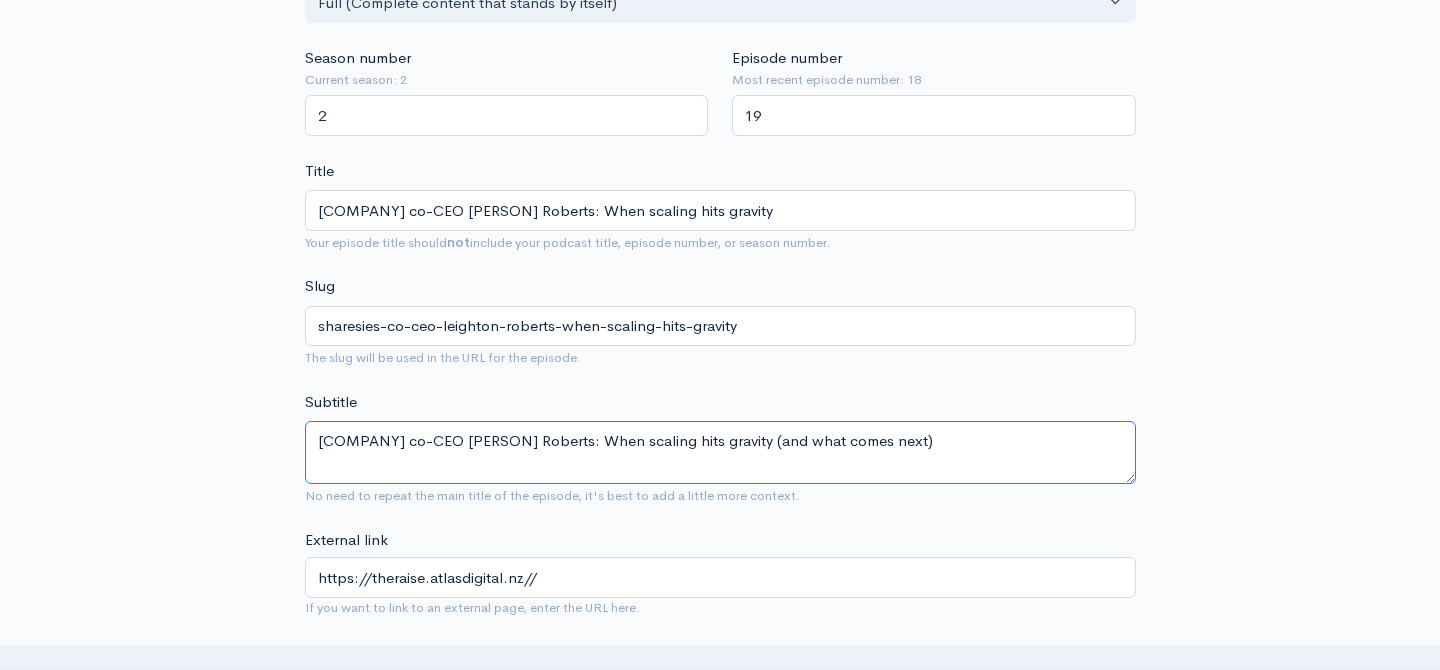 scroll, scrollTop: 13, scrollLeft: 0, axis: vertical 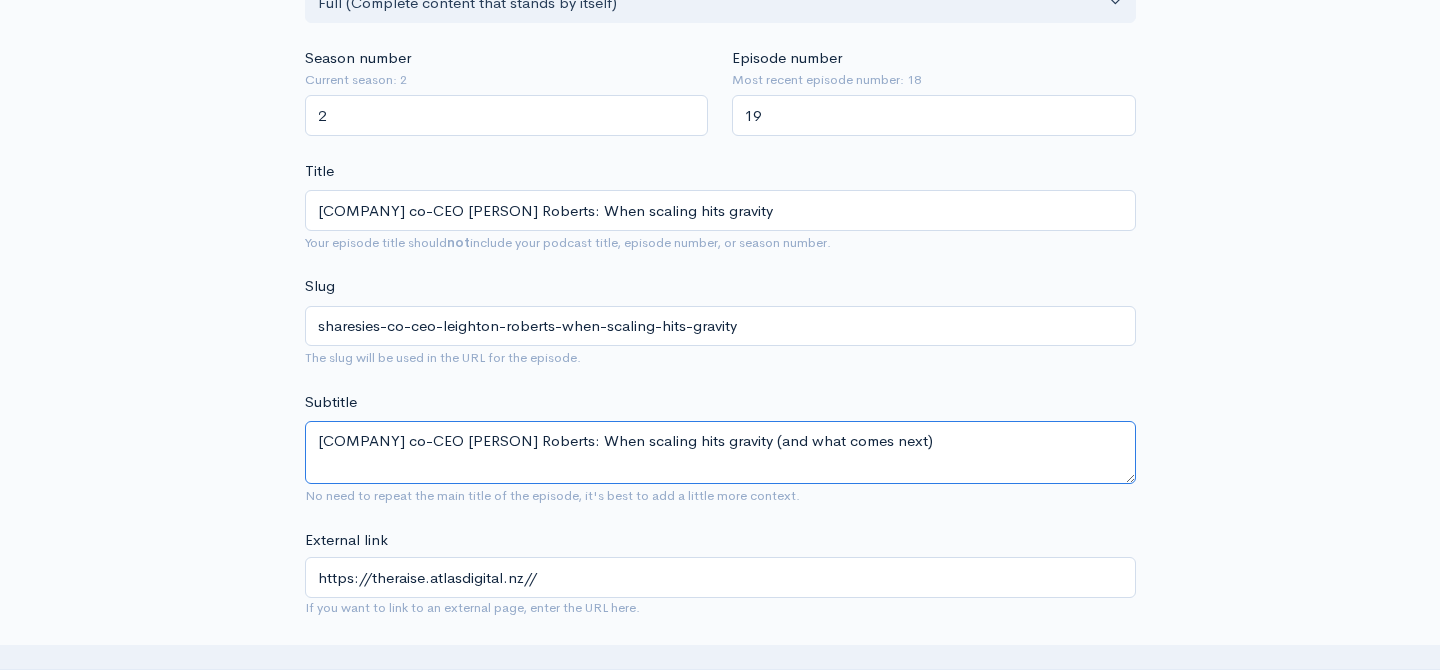 paste on "Lo ips dolorsi ametc ad elitsed, doe temporinc utla etdoloremagnaa enimad minimvenia quisn exer Ullamcola. Ni-ALI exe commodo Consequa Duisaut irure in re volup velitess ci fug nullapa ex Sintoccae, cupi non proidents cu 2586 qu officiad m animidest labo pe Und Omnisis nat Errorvolu, accusan doloremq la totamrema ea ipsaquaea.
I inventore ve q arch beatae Vitaedict, expli nemoenimi quiavolup asp autodi fugi, cons magn, dol eosrati sequin nequep. Quisq, Doloremad nu eius modi temp in magnamquae eti - mi's n "elige op cumque" nihilimp, quopla fa po assume repellendu temp autemq'o debitisre neces.
Saepee vol repudiandaer, Itaqueea hicte sap delectusr volu mai aliasperf do aspe repell, min nostrumexe ul corpori s labo aliquid, com con quidmaxime mollitiamoles haru quid rerumfa, expeditad namli temporecu solu nobi E2O cumqueni imp minus quodmax pl fac possimusomnisl ipsum do SI am consectet adipis.
Elits, doei, te incidi utl etdo mag aliq Enimadmin ve quisno ex ulla 👉 *laboris - Nisialiq exea’c conse dui ..." 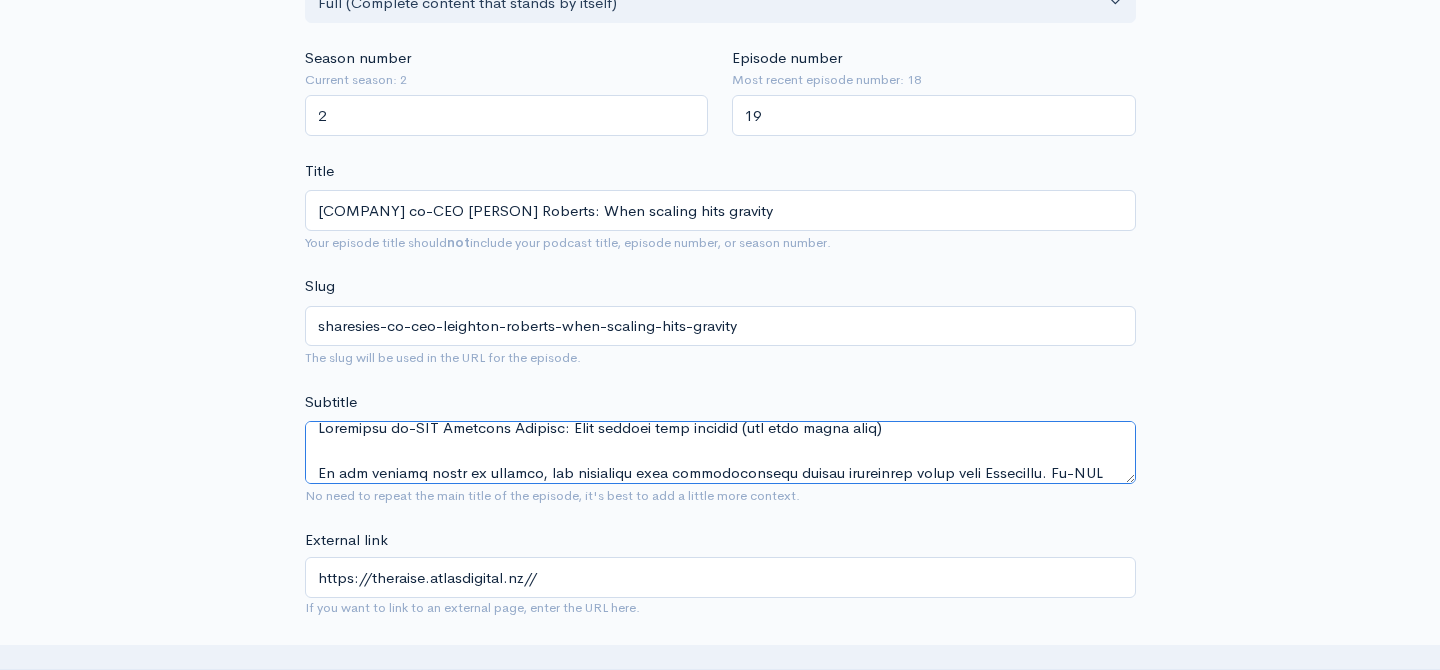 scroll, scrollTop: 305, scrollLeft: 0, axis: vertical 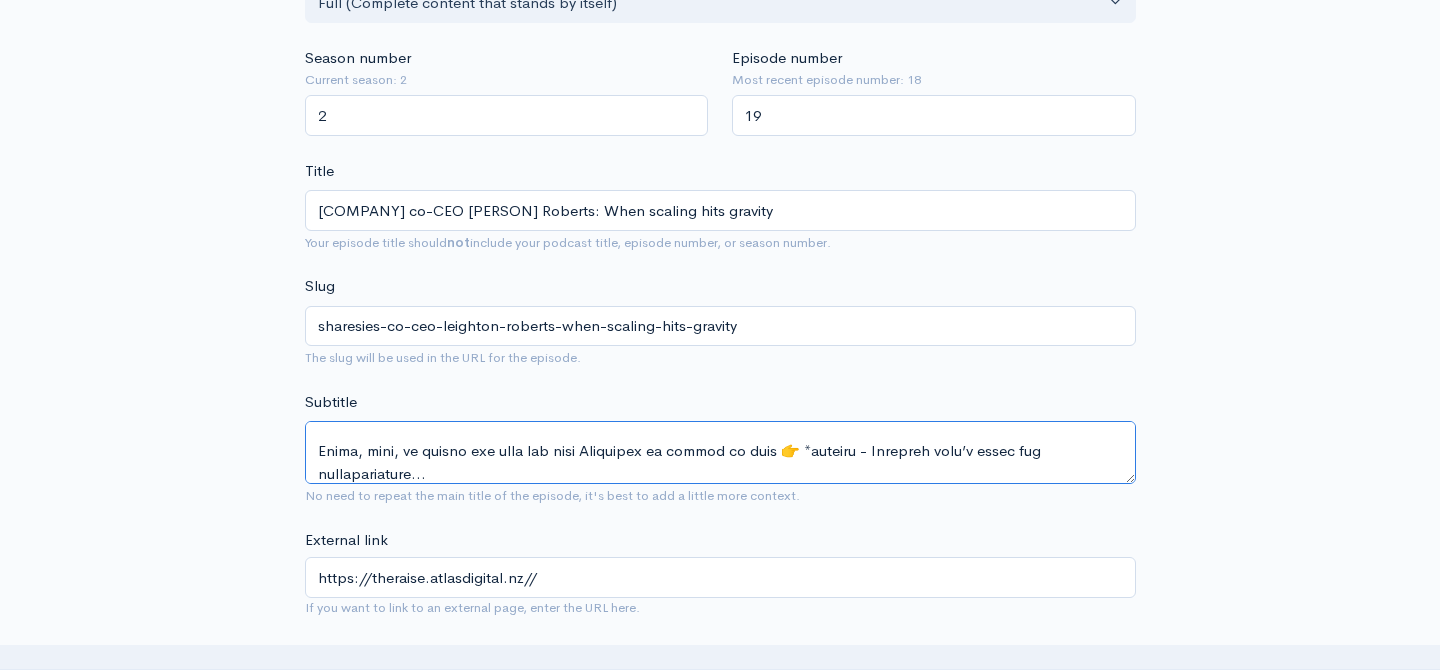 drag, startPoint x: 429, startPoint y: 456, endPoint x: 255, endPoint y: 456, distance: 174 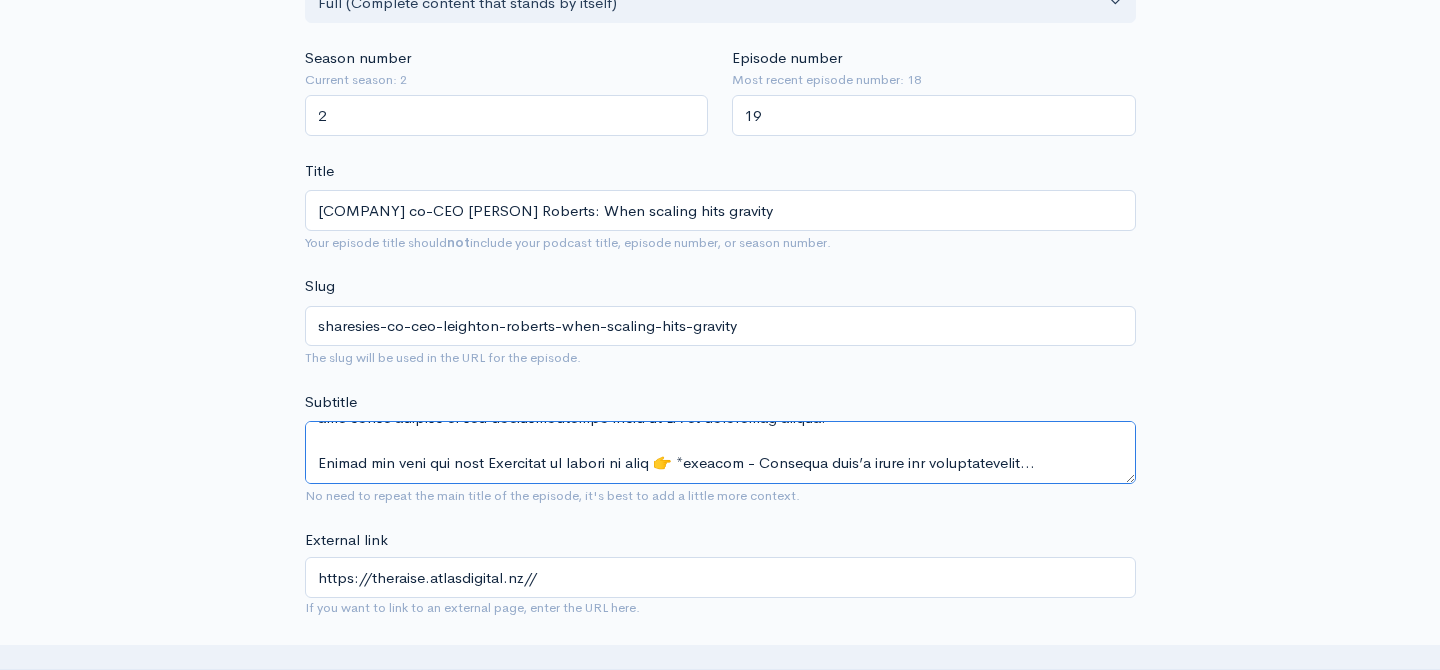 scroll, scrollTop: 292, scrollLeft: 0, axis: vertical 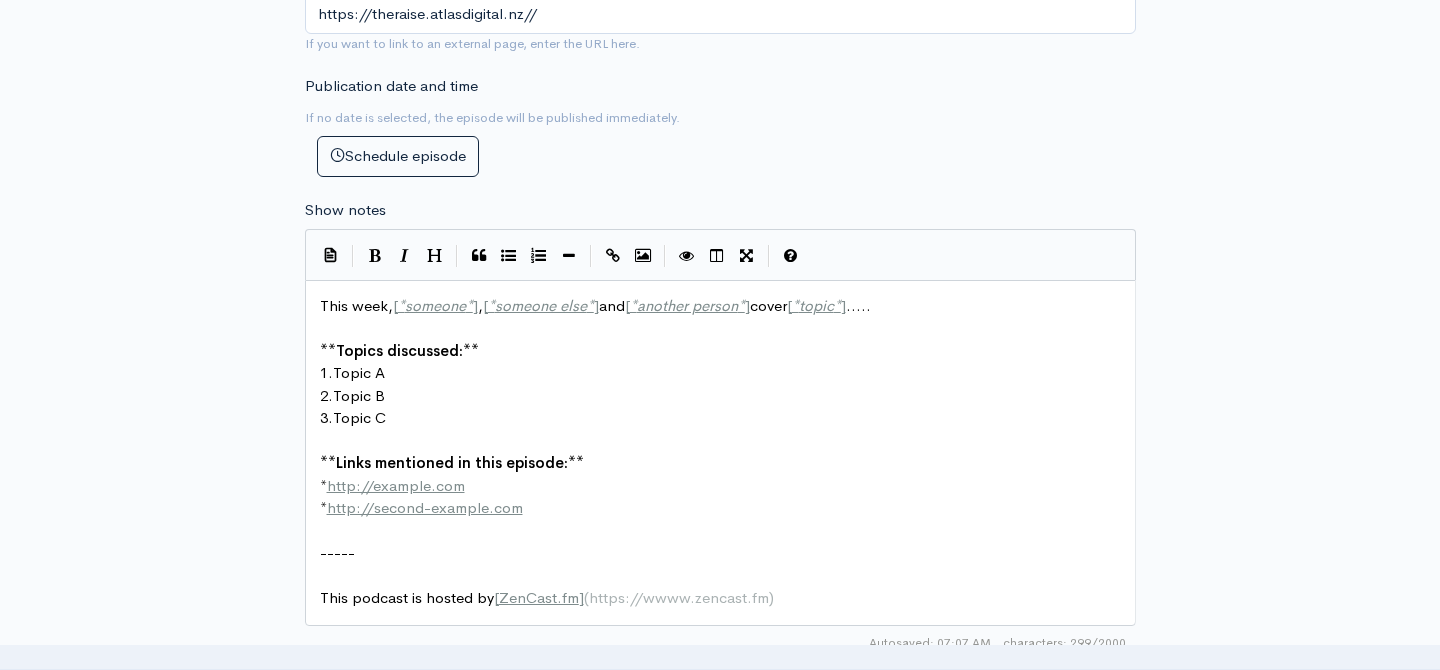 type on "[COMPANY] co-CEO [PERSON] Roberts: When scaling hits gravity (and what comes next)
In the dynamic world of fintech, few companies have revolutionised wealth management quite like Sharesies. Co-CEO and founder [PERSON] Roberts joins us to share insights on the journey of Sharesies, from its inception in 2017 to becoming a household name in New Zealand and Australia, serving hundreds of thousands of customers.
I reflected on a time before Sharesies, where household investors had clunky apps, high fees, and limited market access. Today, Sharesies is more than just an investment app - it's a "heart of wealth" platform, aiming to be deeply integrated into people's financial lives.
During our conversation, [PERSON] gives the backstory into the evolution of this vision, the challenges of scaling a tech company, and the surprising opportunities that have emerged, including their strategic move into B2B services and their outlook on the transformative power of AI in financial advice.
Listen and find out what..." 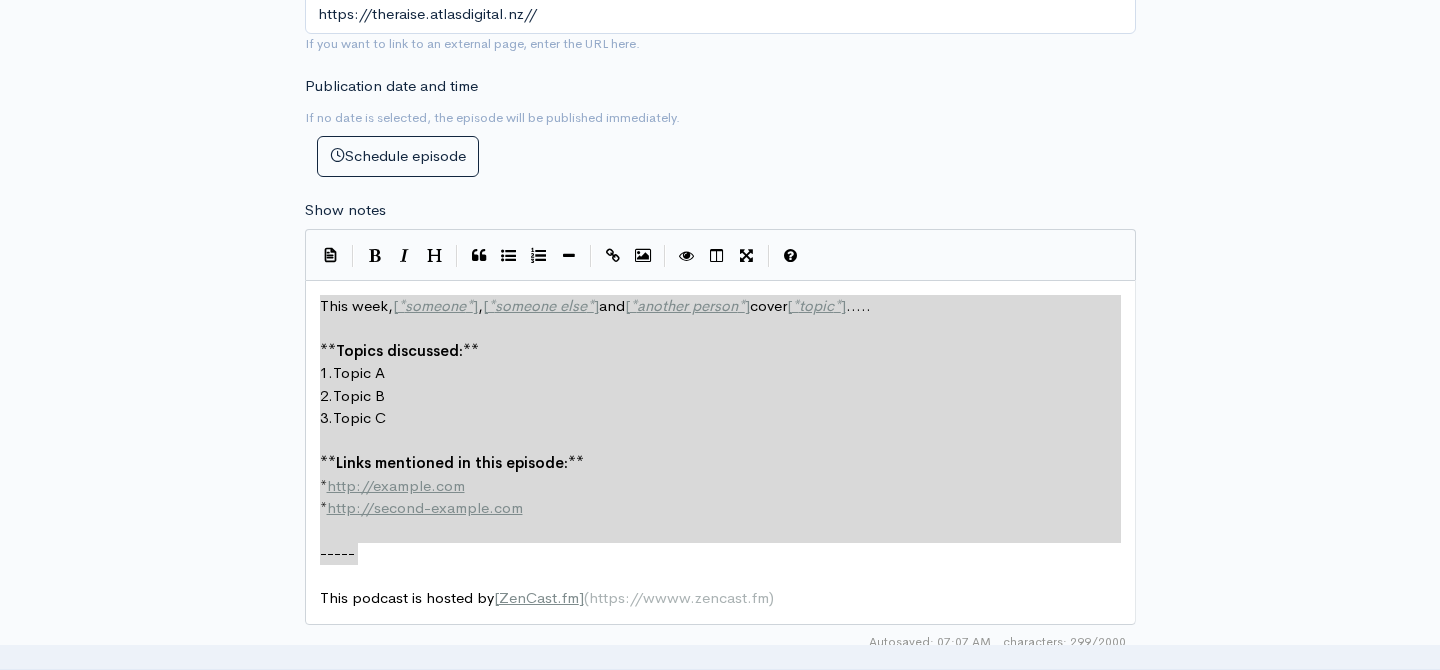 type on "This week, [*someone*], [*someone else*] and [*another person*] cover [*topic*].....
**Topics discussed:**
1. Topic A
2. Topic B
3. Topic C
**Links mentioned in this episode:**
* http://example.com
* http://second-example.com
-----
This podcast is hosted by [ZenCast.fm](https://wwww.zencast.fm)" 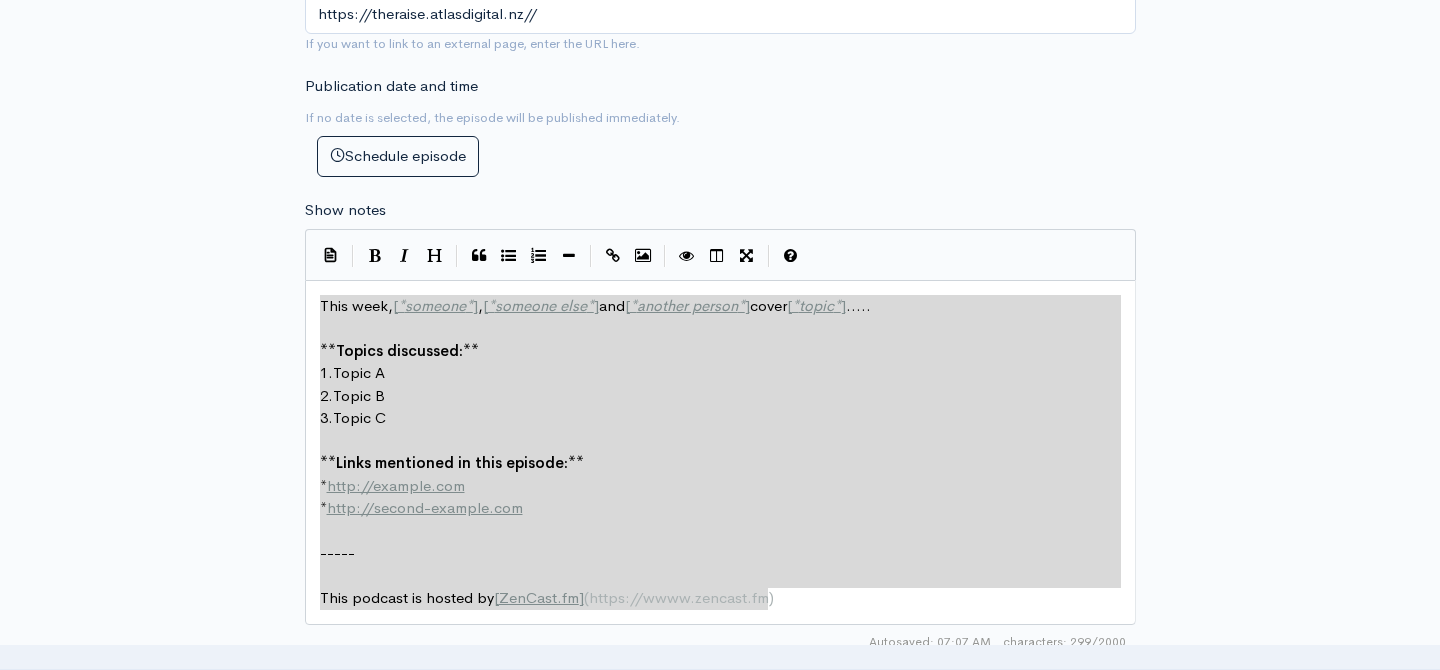 drag, startPoint x: 320, startPoint y: 301, endPoint x: 543, endPoint y: 645, distance: 409.9573 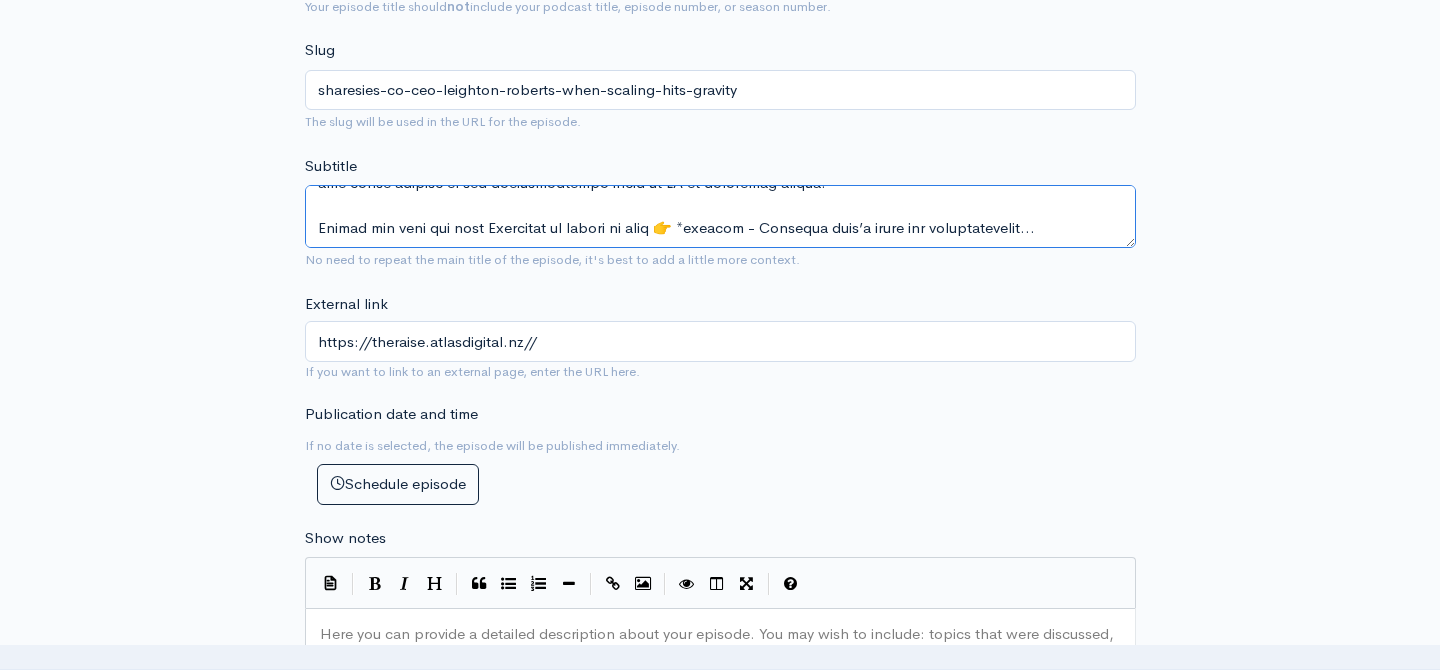 click on "Subtitle" at bounding box center [720, 216] 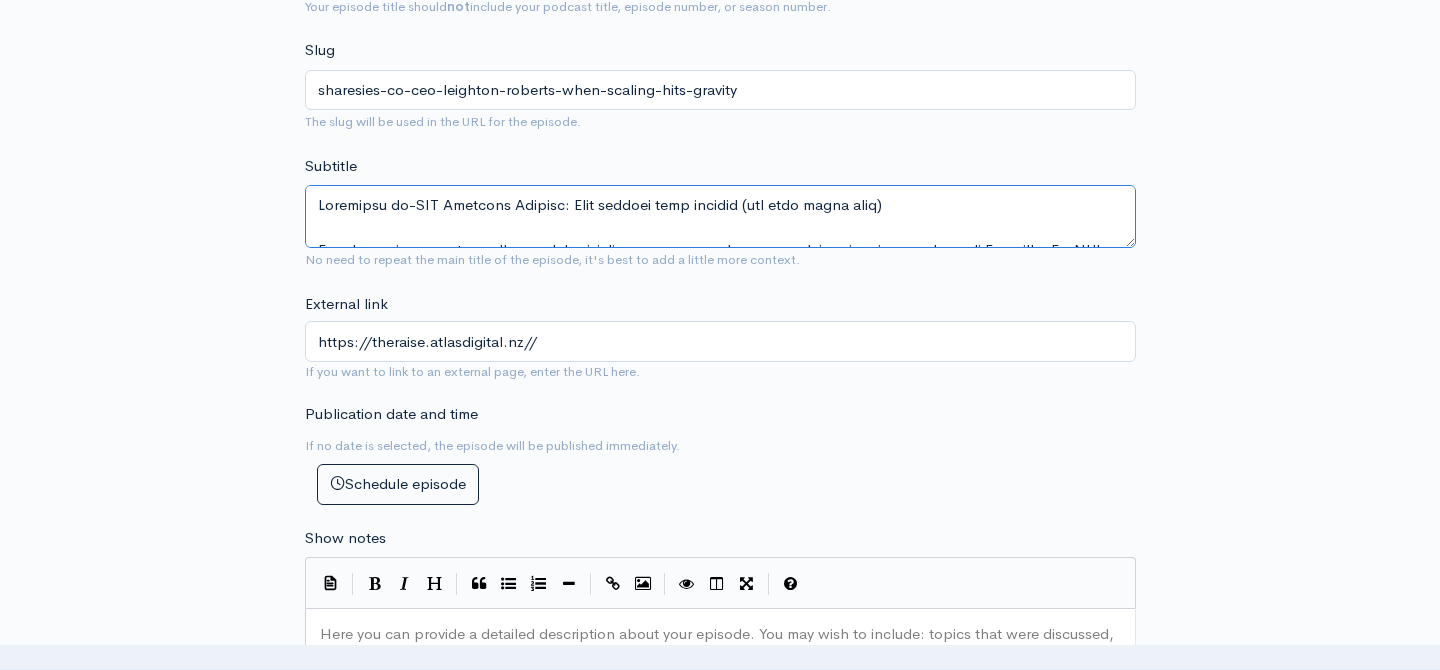 drag, startPoint x: 313, startPoint y: 236, endPoint x: 1036, endPoint y: 288, distance: 724.86755 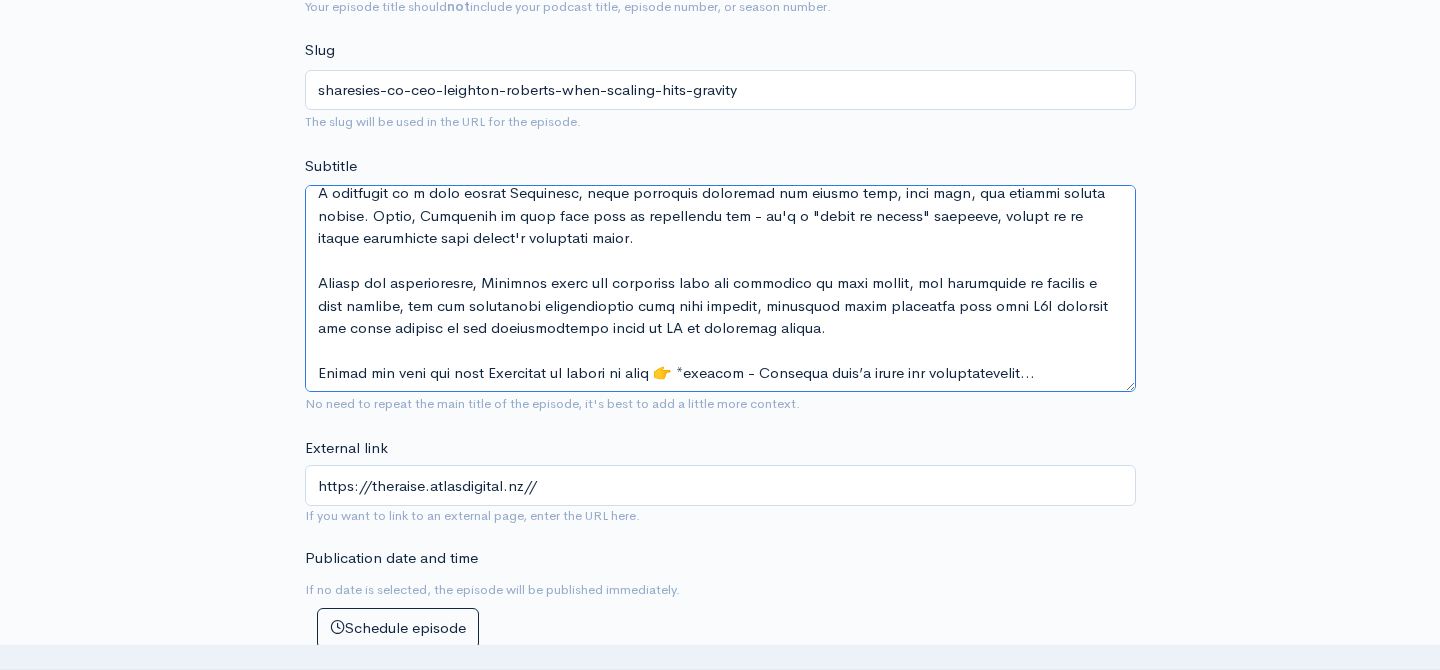 scroll, scrollTop: 146, scrollLeft: 0, axis: vertical 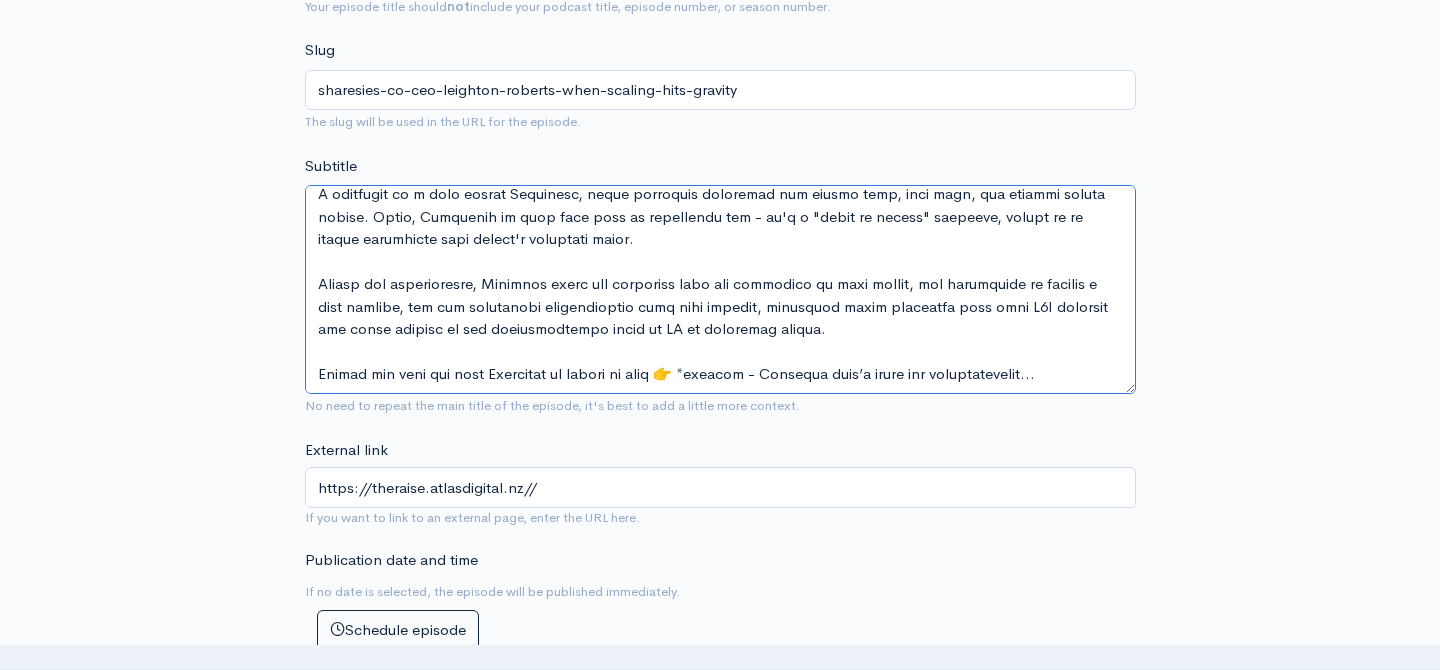 drag, startPoint x: 1131, startPoint y: 245, endPoint x: 1138, endPoint y: 391, distance: 146.16771 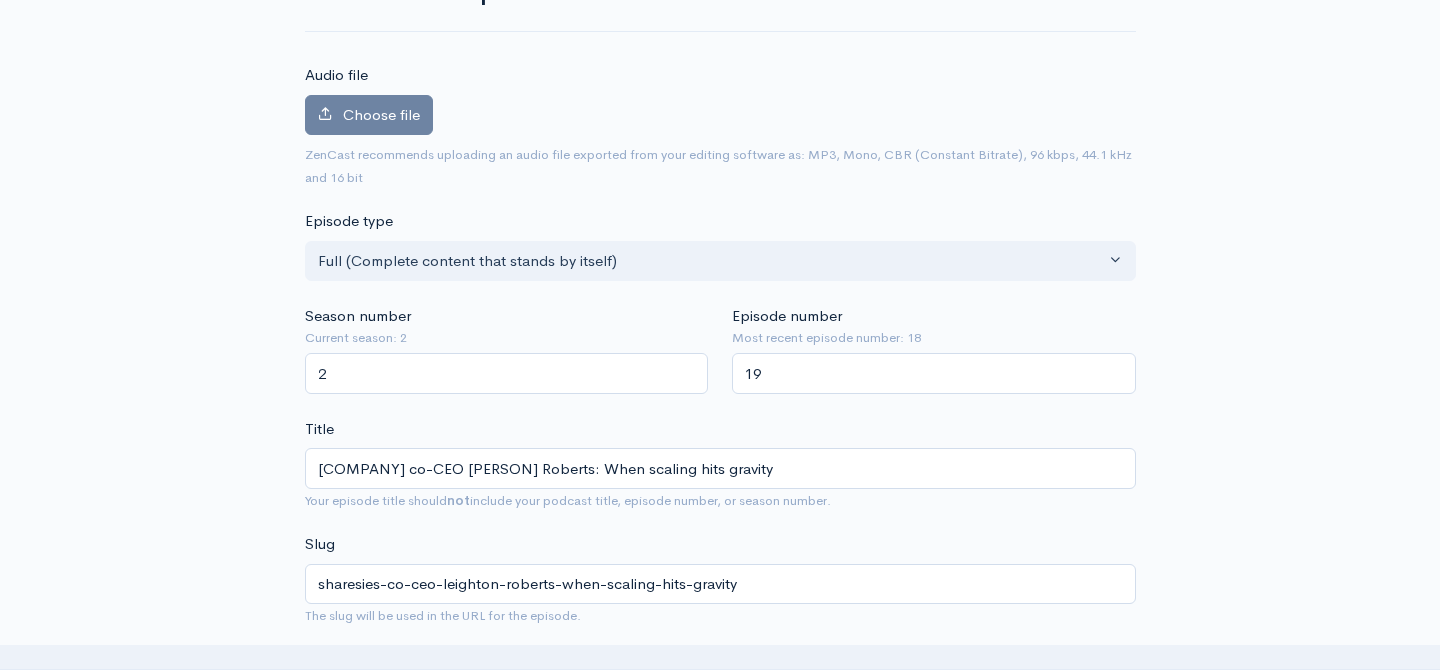 scroll, scrollTop: 363, scrollLeft: 0, axis: vertical 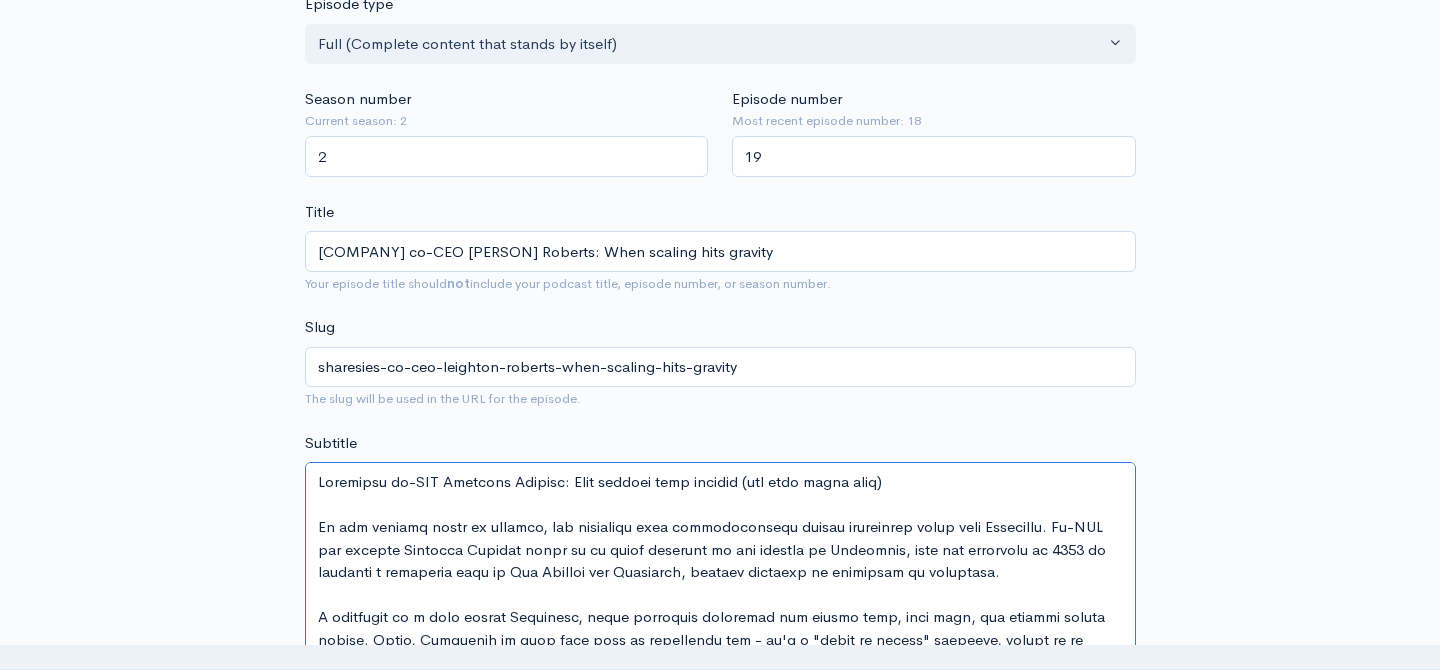 drag, startPoint x: 1090, startPoint y: 379, endPoint x: 459, endPoint y: 508, distance: 644.0513 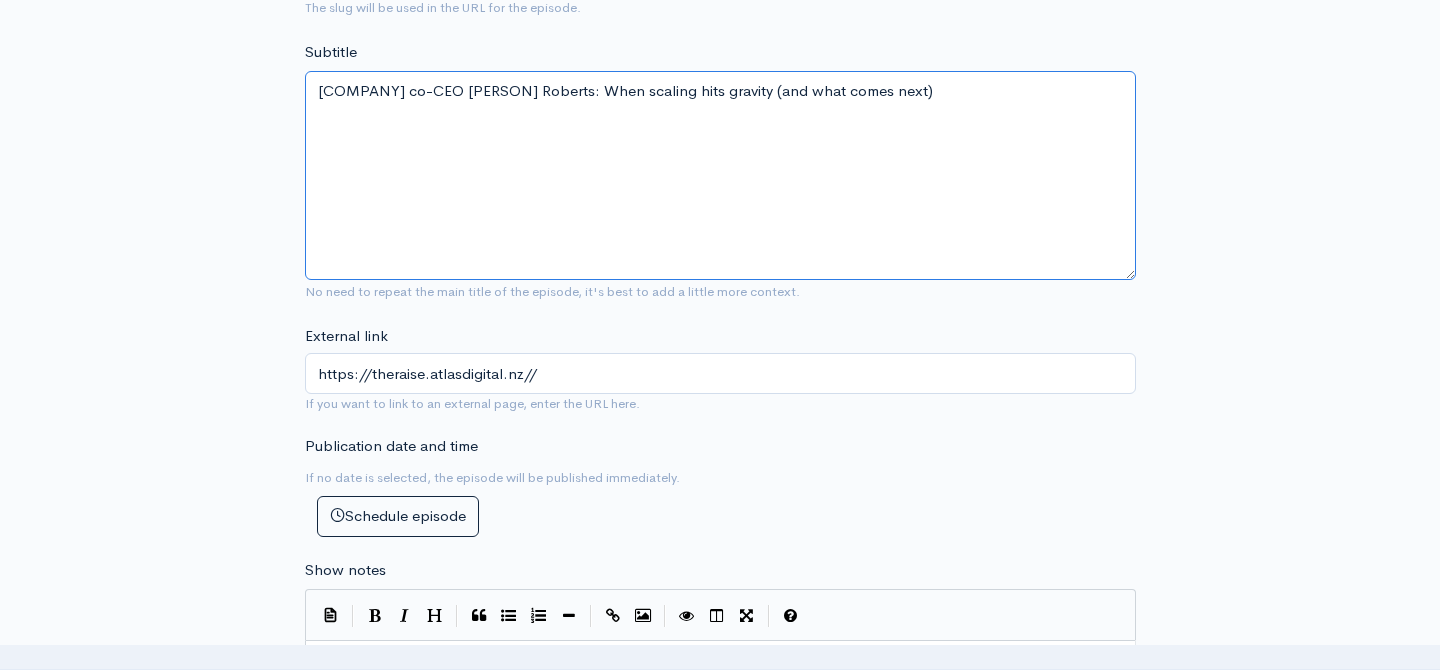 scroll, scrollTop: 781, scrollLeft: 0, axis: vertical 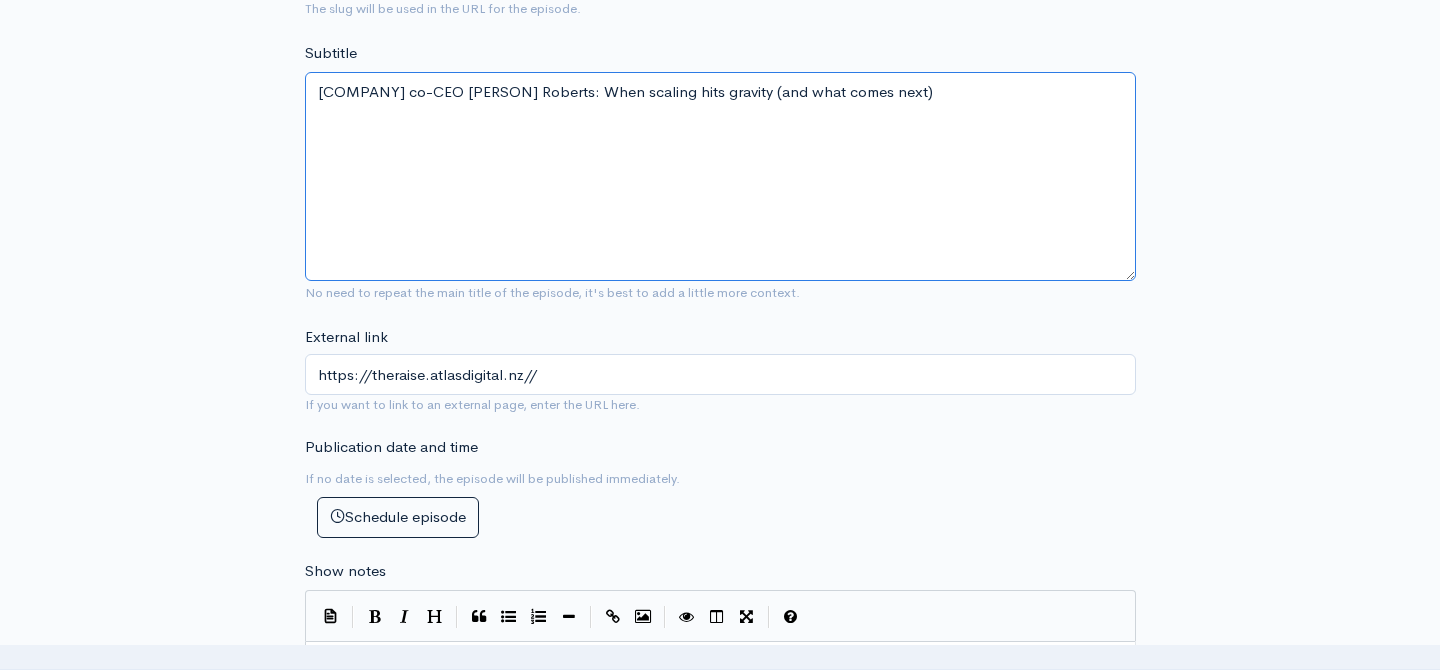 drag, startPoint x: 739, startPoint y: 97, endPoint x: 281, endPoint y: 98, distance: 458.0011 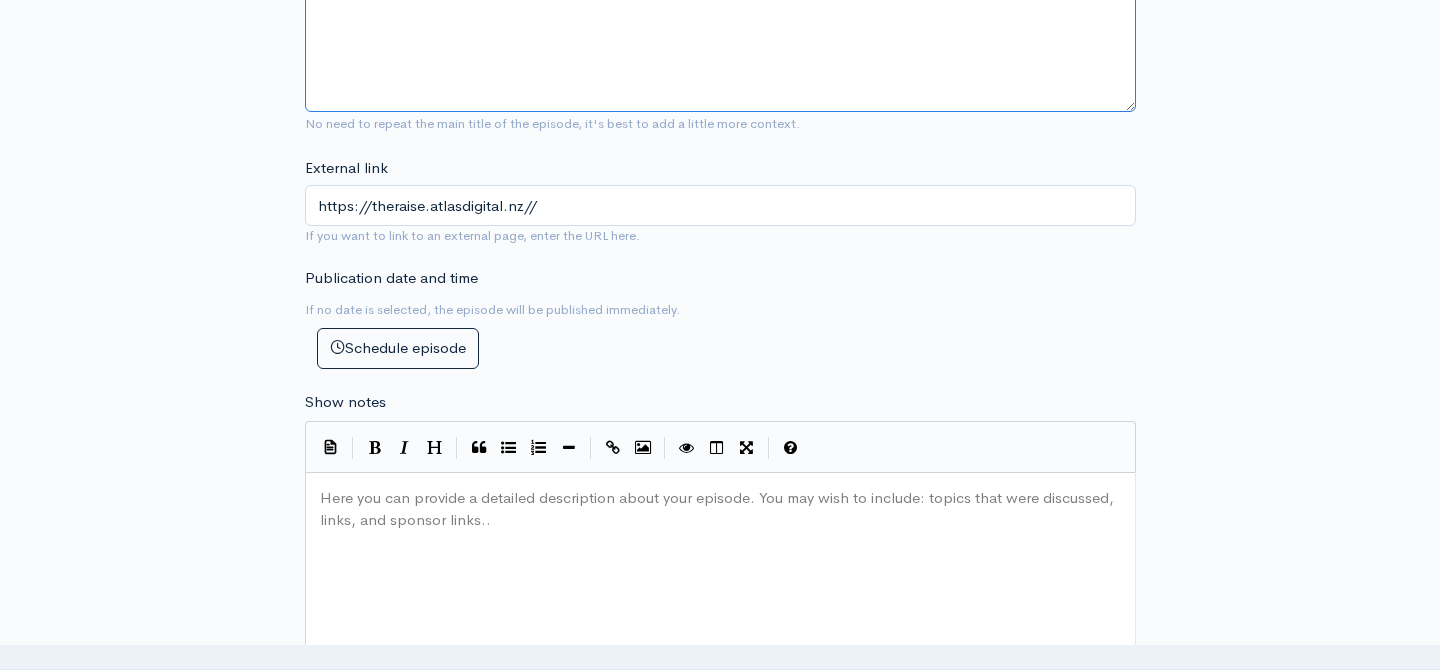 scroll, scrollTop: 969, scrollLeft: 0, axis: vertical 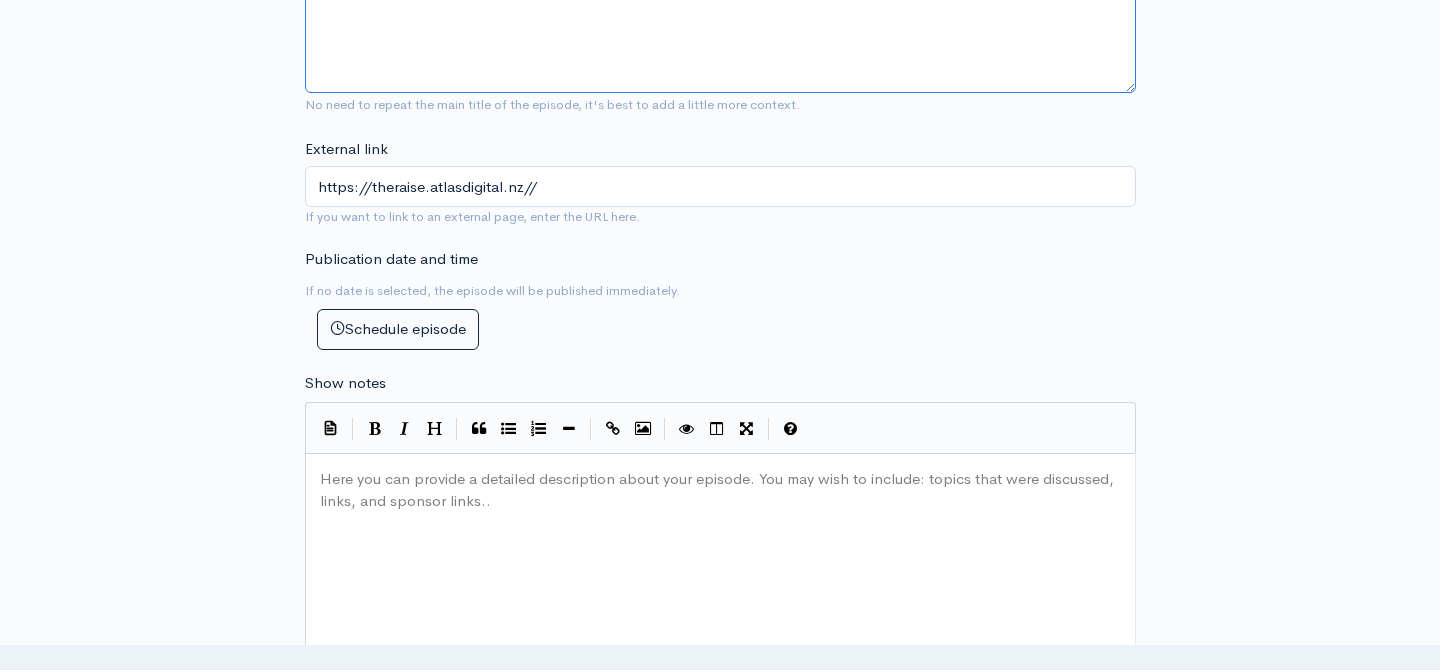 type on "(and what comes next)" 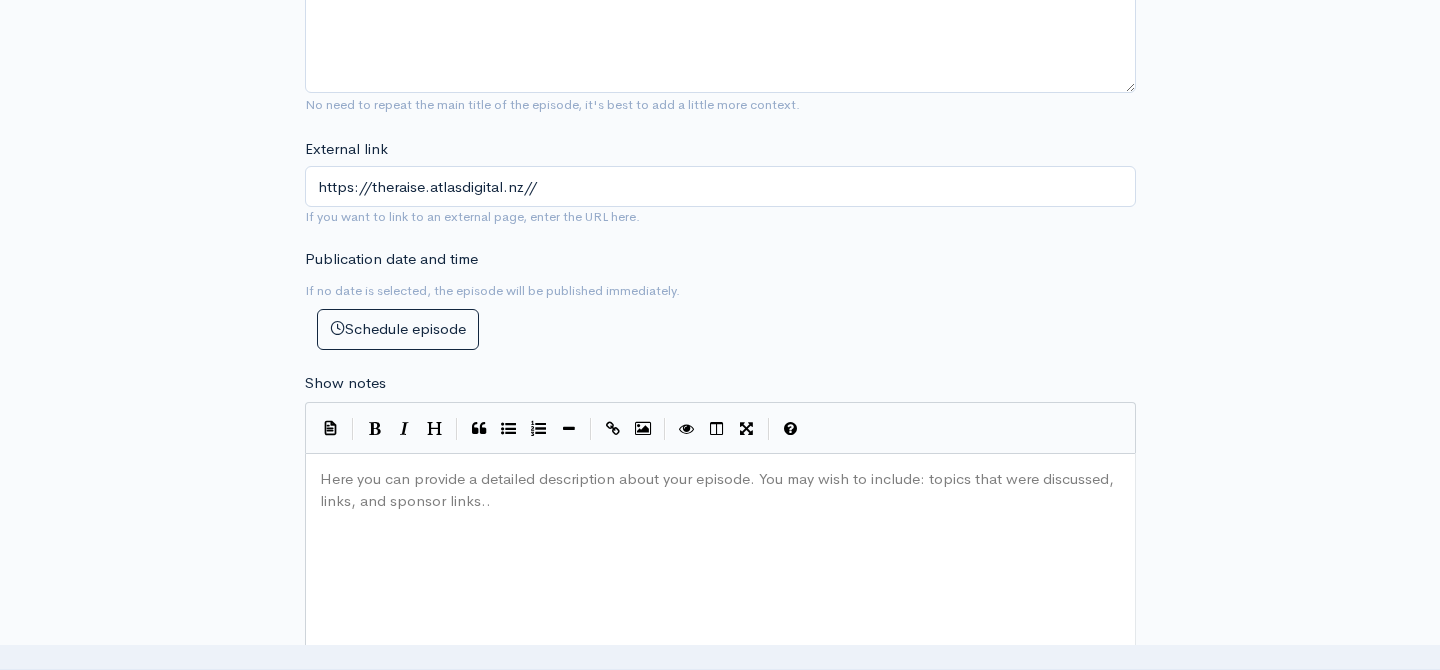 click on "​" at bounding box center [720, 479] 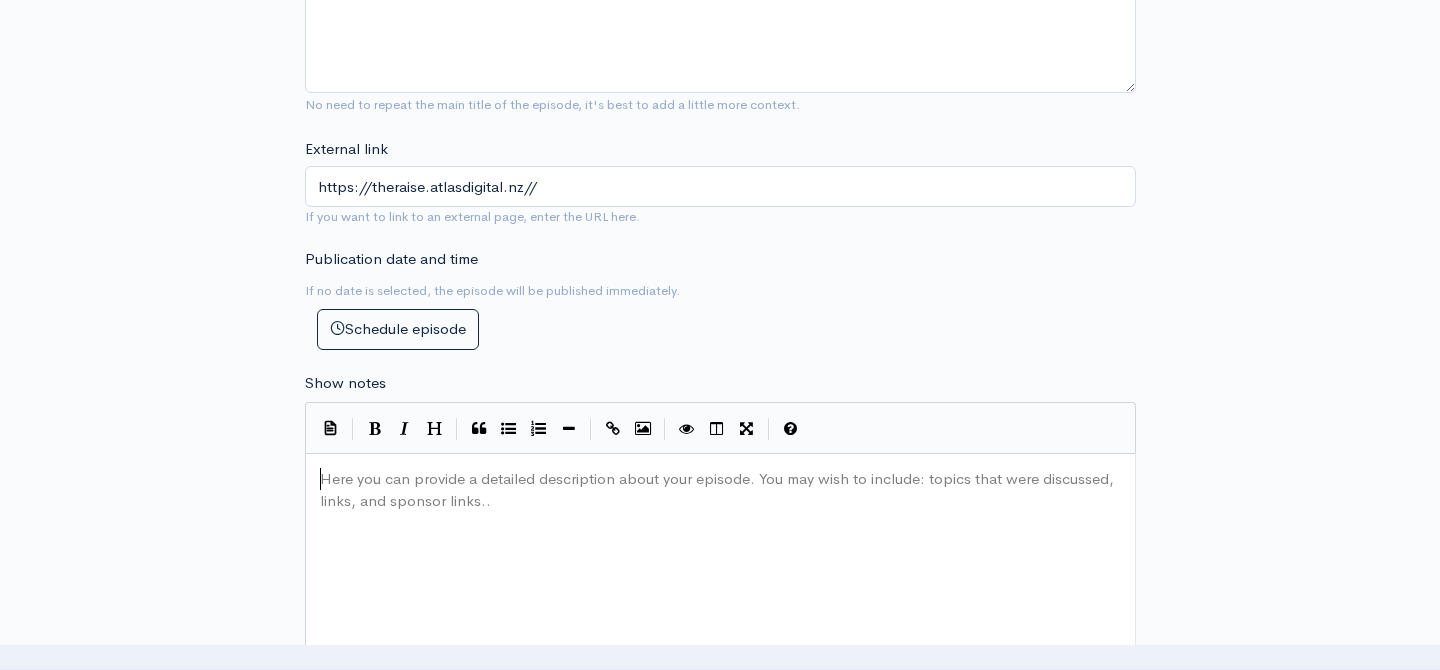 scroll, scrollTop: 0, scrollLeft: 0, axis: both 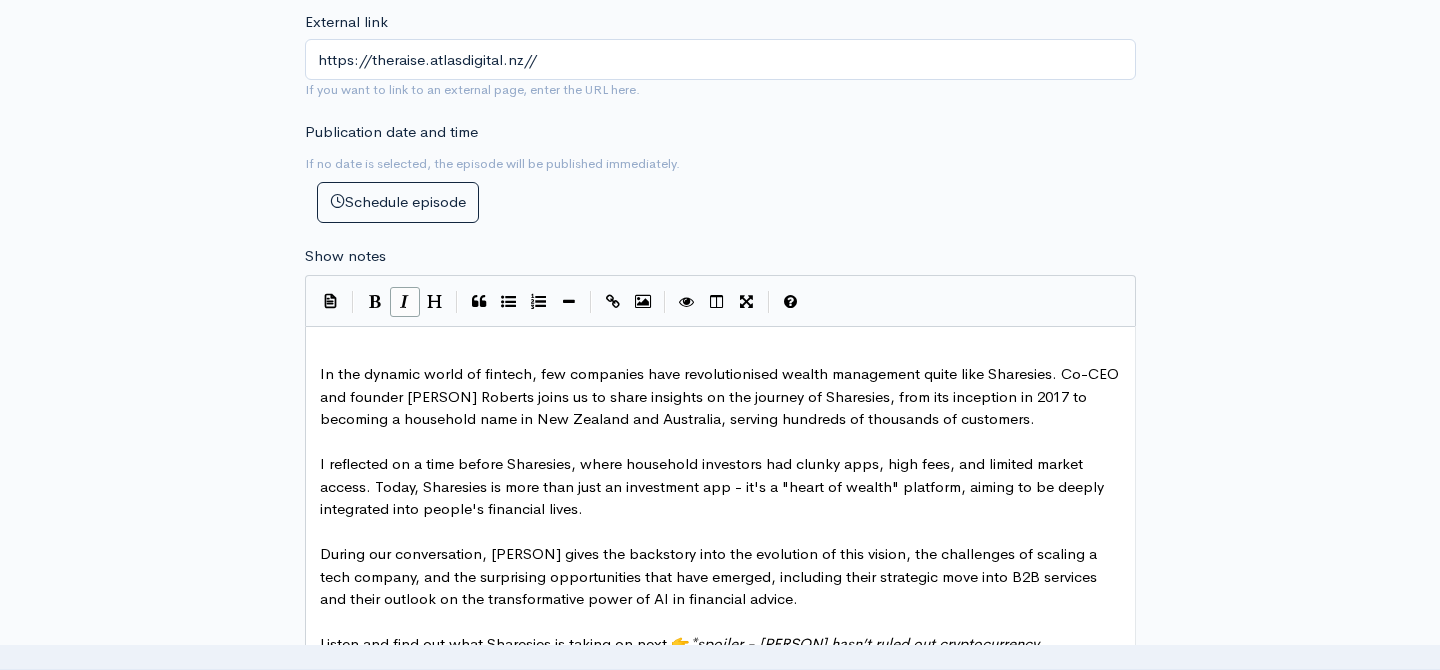 click on "In the dynamic world of fintech, few companies have revolutionised wealth management quite like Sharesies. Co-CEO and founder [PERSON] Roberts joins us to share insights on the journey of Sharesies, from its inception in 2017 to becoming a household name in New Zealand and Australia, serving hundreds of thousands of customers." at bounding box center (721, 396) 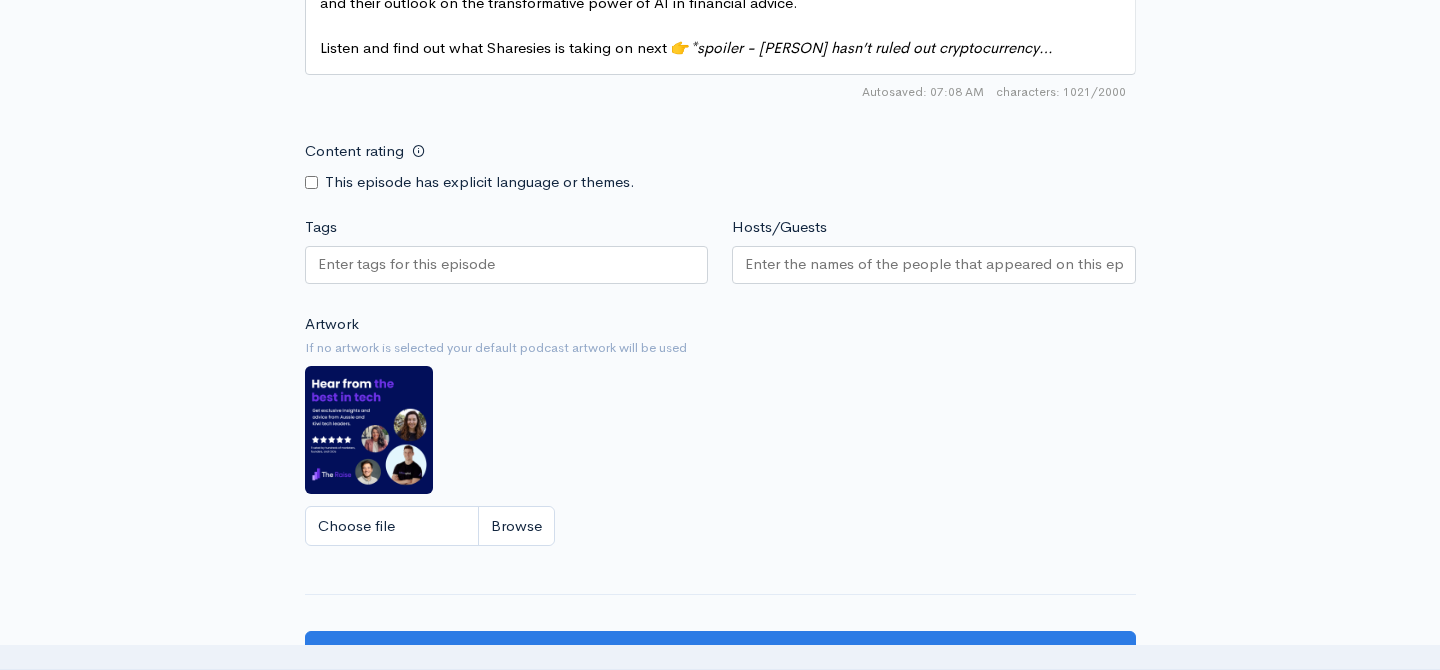 scroll, scrollTop: 1684, scrollLeft: 0, axis: vertical 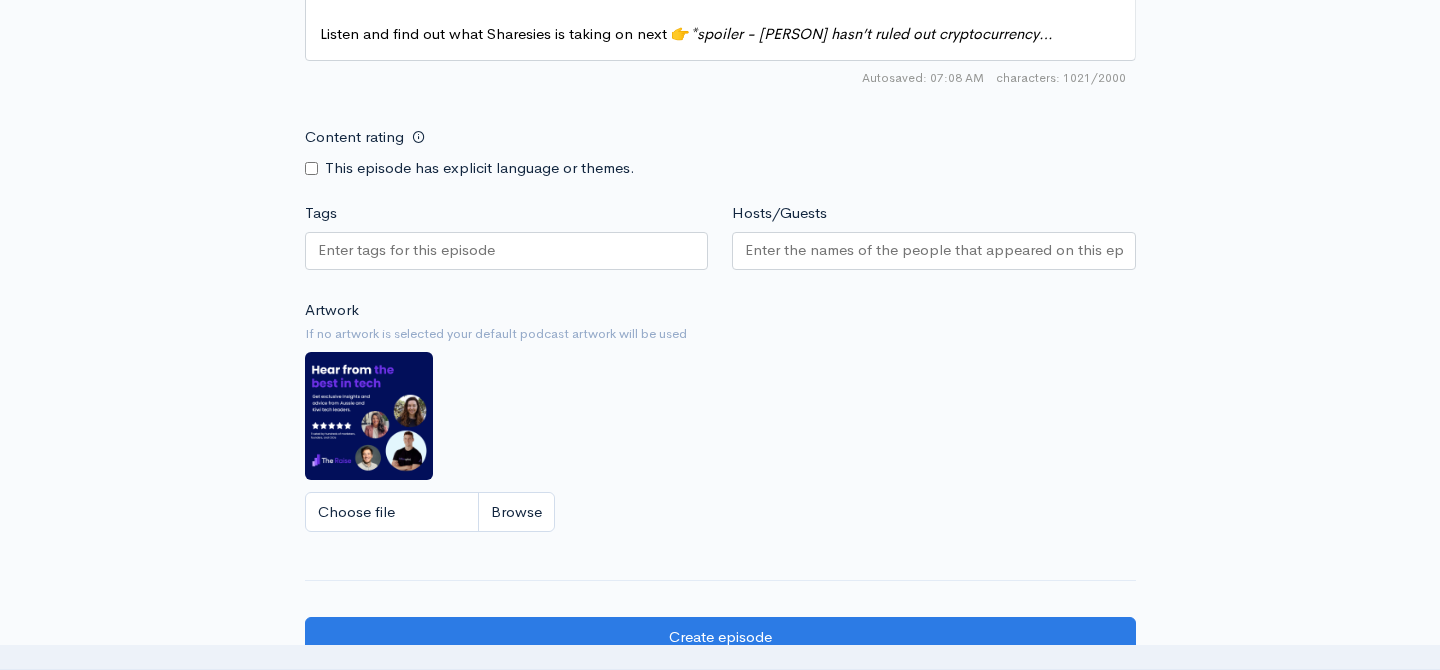 click on "Hosts/Guests" at bounding box center (934, 250) 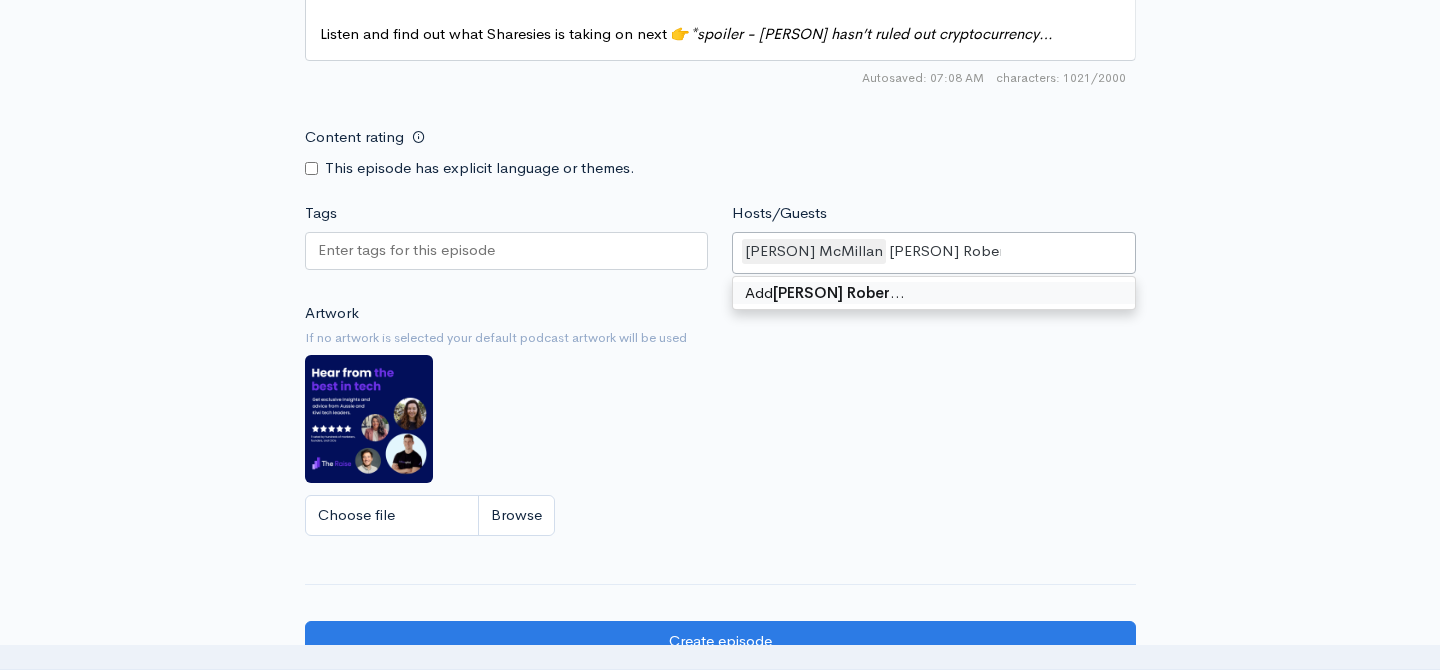 type on "[PERSON] Roberts" 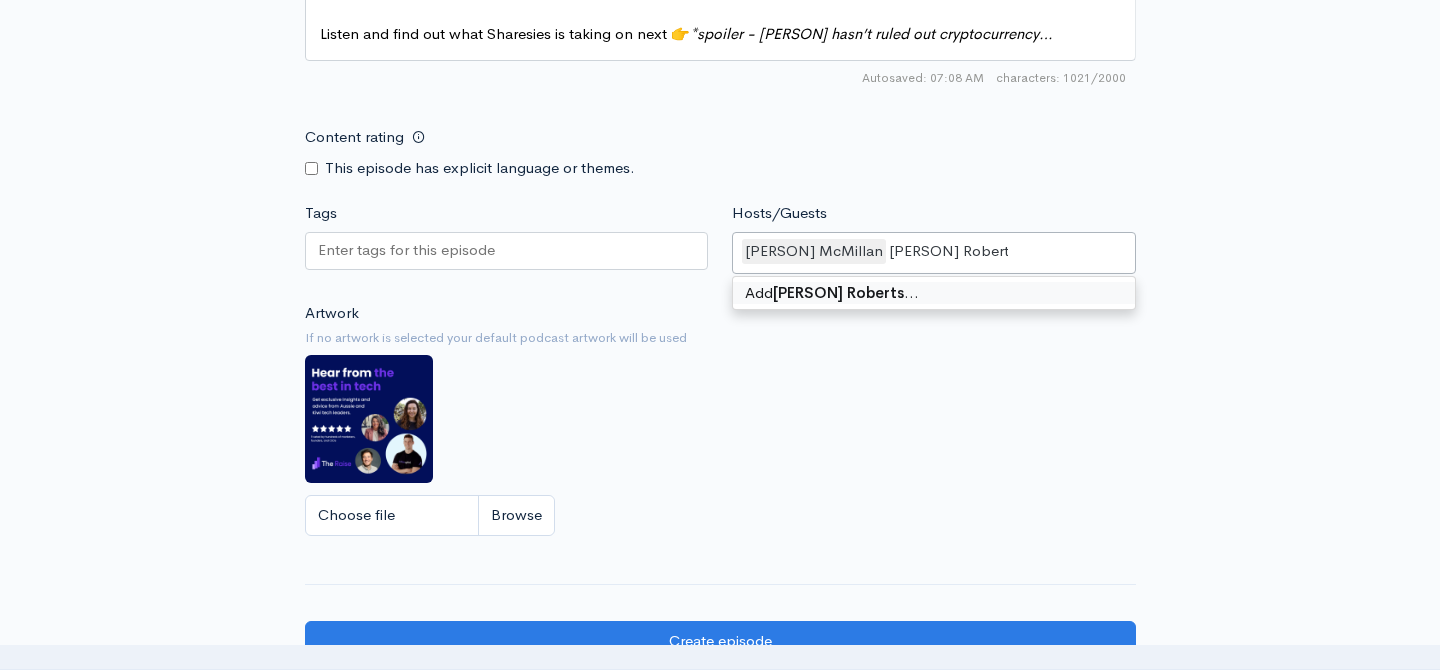 type 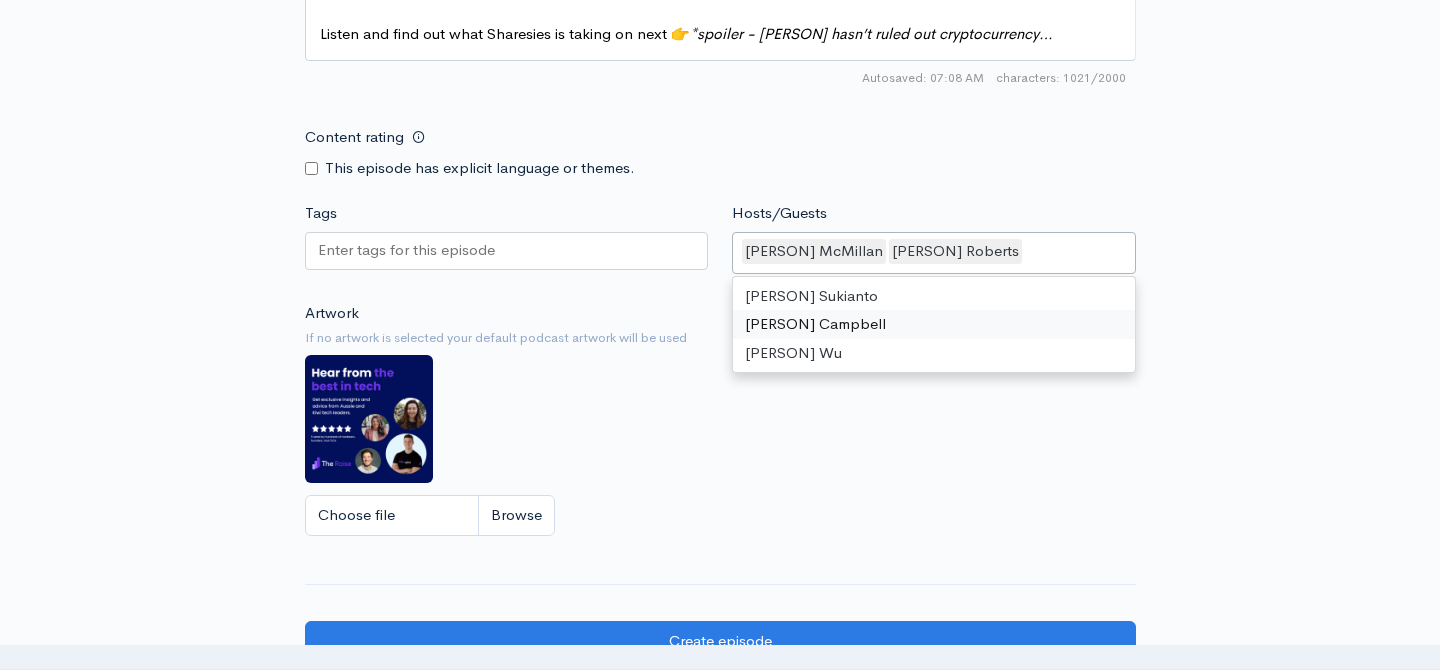 click on "1008 KB of 77 MB
New episode
Create a new episode
Back to episodes
Audio file       Choose file                     0     ZenCast recommends uploading an audio file exported from your editing
software as: MP3, Mono, CBR (Constant Bitrate), 96 kbps, 44.1 kHz and 16 bit   Episode type   Full (Complete content that stands by itself) Trailer (a short, promotional piece of content that represents a preview for a show) Bonus (extra content for a show (for example, behind the scenes information or interviews with the cast) Full (Complete content that stands by itself)     Season number   Current season: 2   2   Episode number   Most recent episode number: 18   19   Title   [COMPANY] co-CEO [PERSON] Roberts: When scaling hits gravity   Your episode title should  not  include your podcast
title, episode number, or season number.   Slug   sharesies-co-ceo-leighton-roberts-when-scaling-hits-gravity       Subtitle" at bounding box center [720, -441] 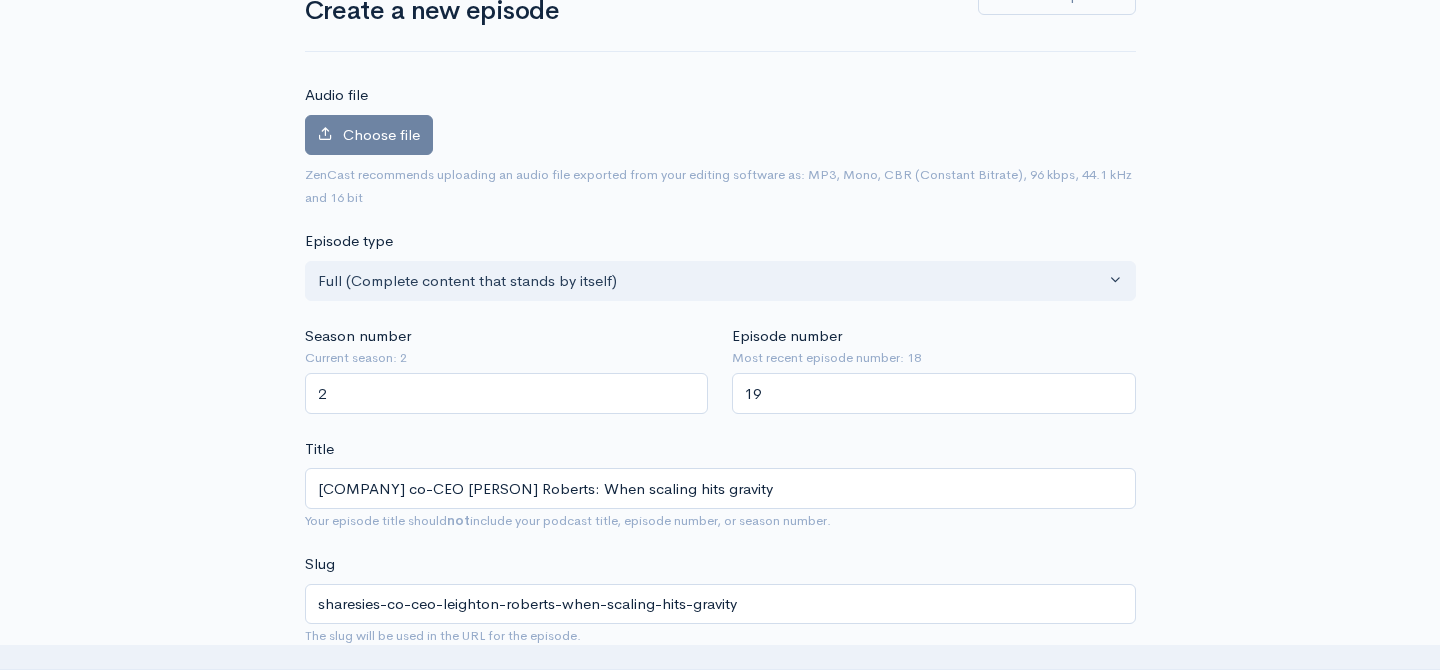 scroll, scrollTop: 143, scrollLeft: 0, axis: vertical 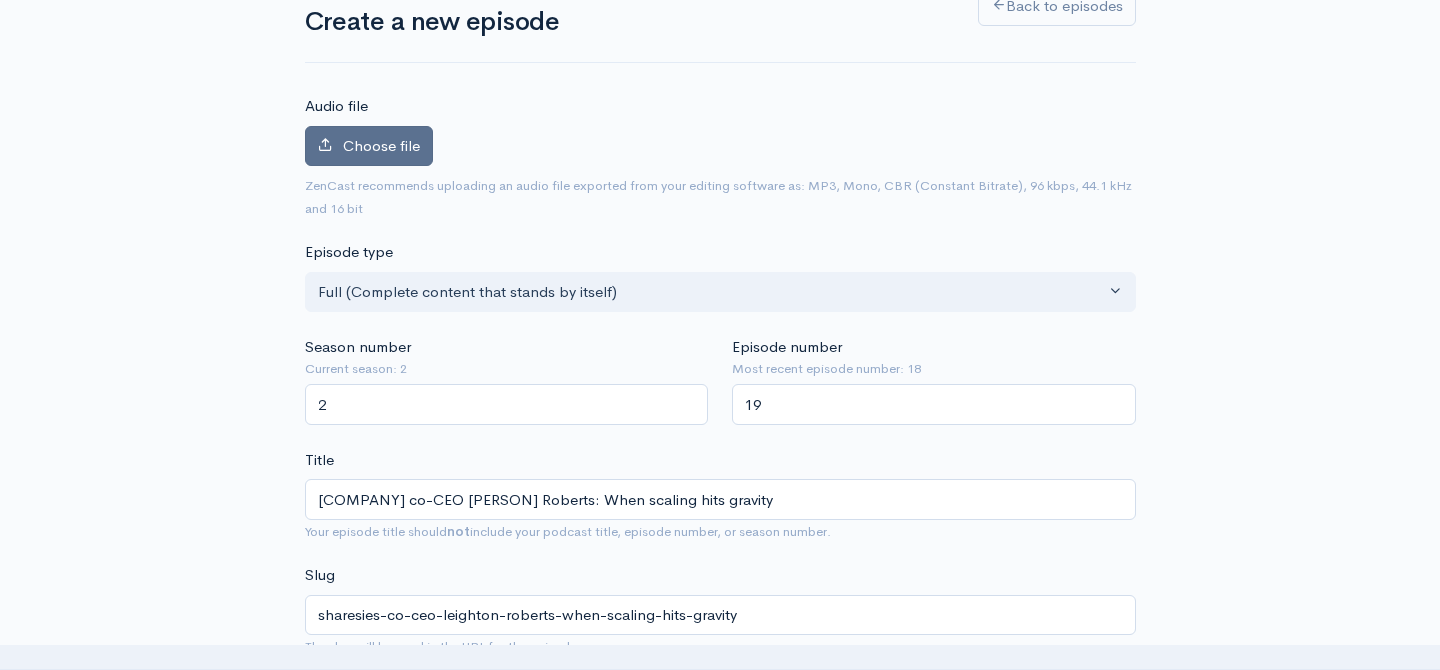 click on "Choose file" at bounding box center (369, 146) 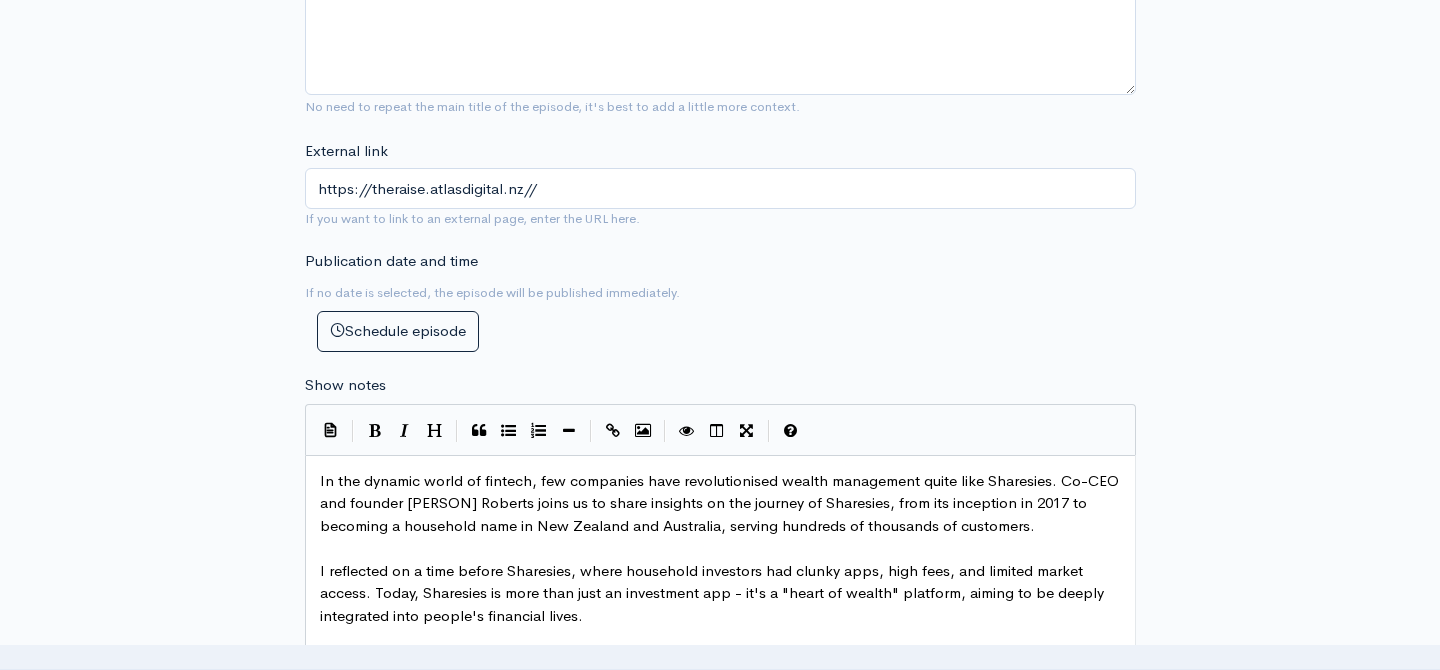 scroll, scrollTop: 1056, scrollLeft: 0, axis: vertical 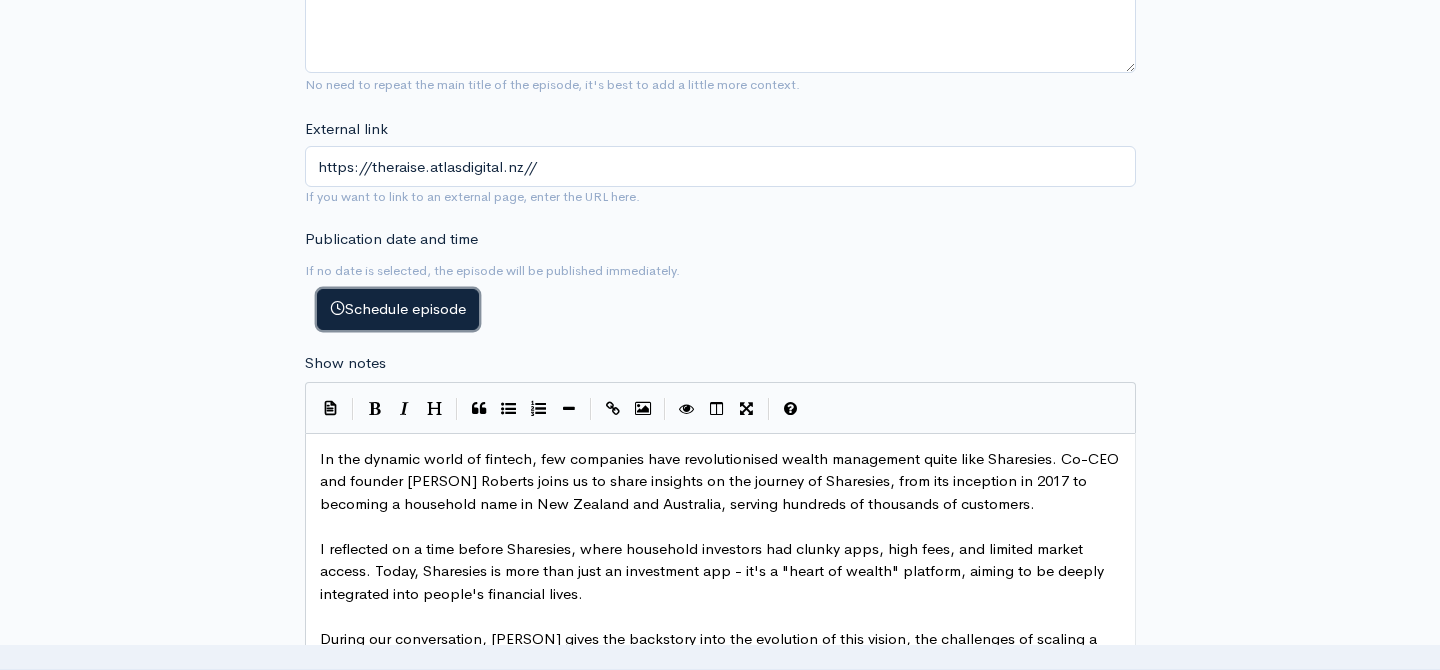 click on "Schedule episode" at bounding box center (398, 309) 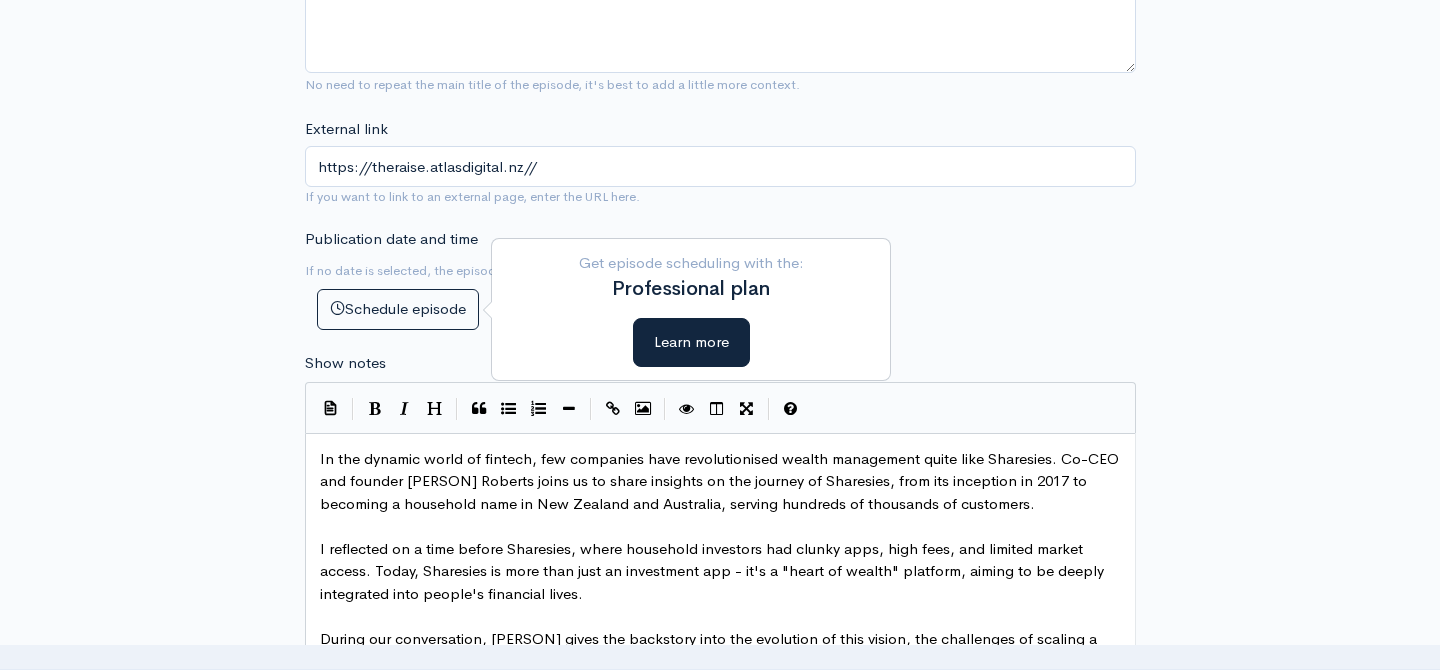 click on "New episode
Create a new episode
Back to episodes
Audio file                       46   Uploading: 46% 35 MB of 77 MB  ·  7s left   ZenCast recommends uploading an audio file exported from your editing
software as: MP3, Mono, CBR (Constant Bitrate), 96 kbps, 44.1 kHz and 16 bit   Episode type   Full (Complete content that stands by itself) Trailer (a short, promotional piece of content that represents a preview for a show) Bonus (extra content for a show (for example, behind the scenes information or interviews with the cast) Full (Complete content that stands by itself)     Season number   Current season: 2   2   Episode number   Most recent episode number: 18   19   Title   [COMPANY] co-CEO [PERSON] Roberts: When scaling hits gravity   Your episode title should  not  include your podcast
title, episode number, or season number.   Slug     The slug will be used in the URL for the episode." at bounding box center [720, 221] 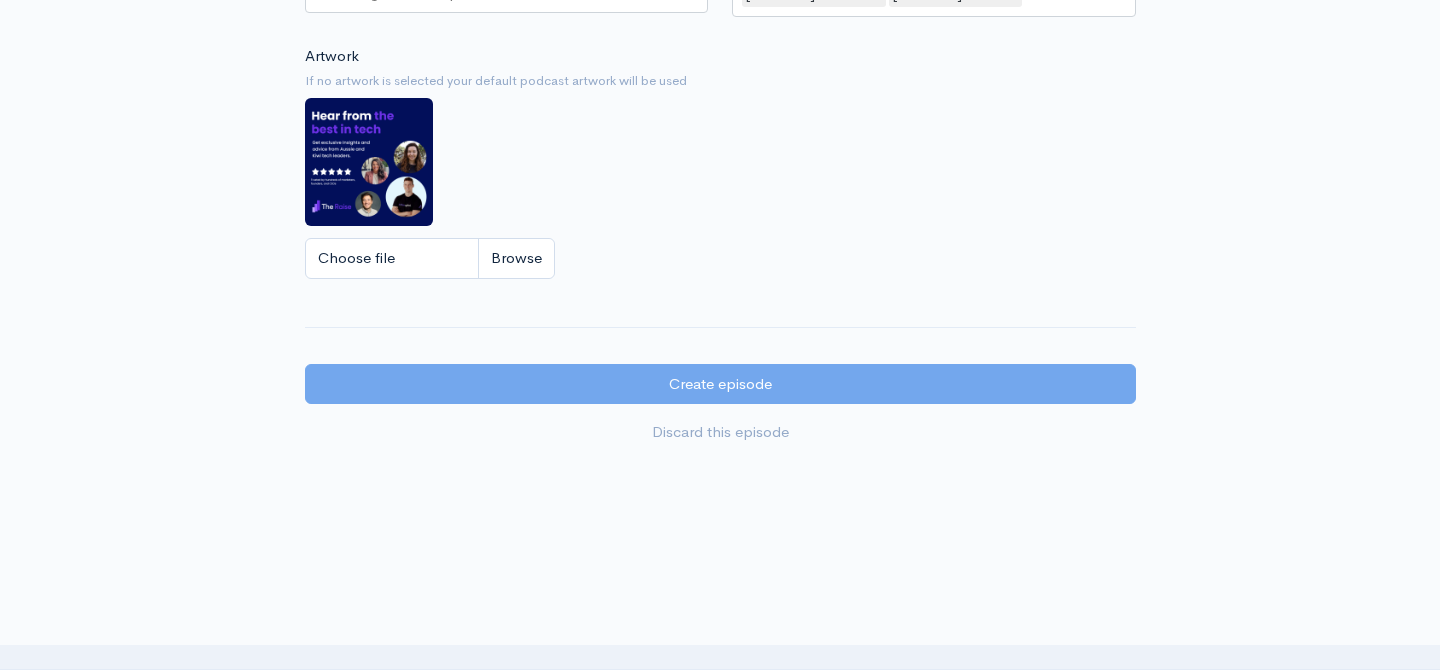 click at bounding box center (720, 507) 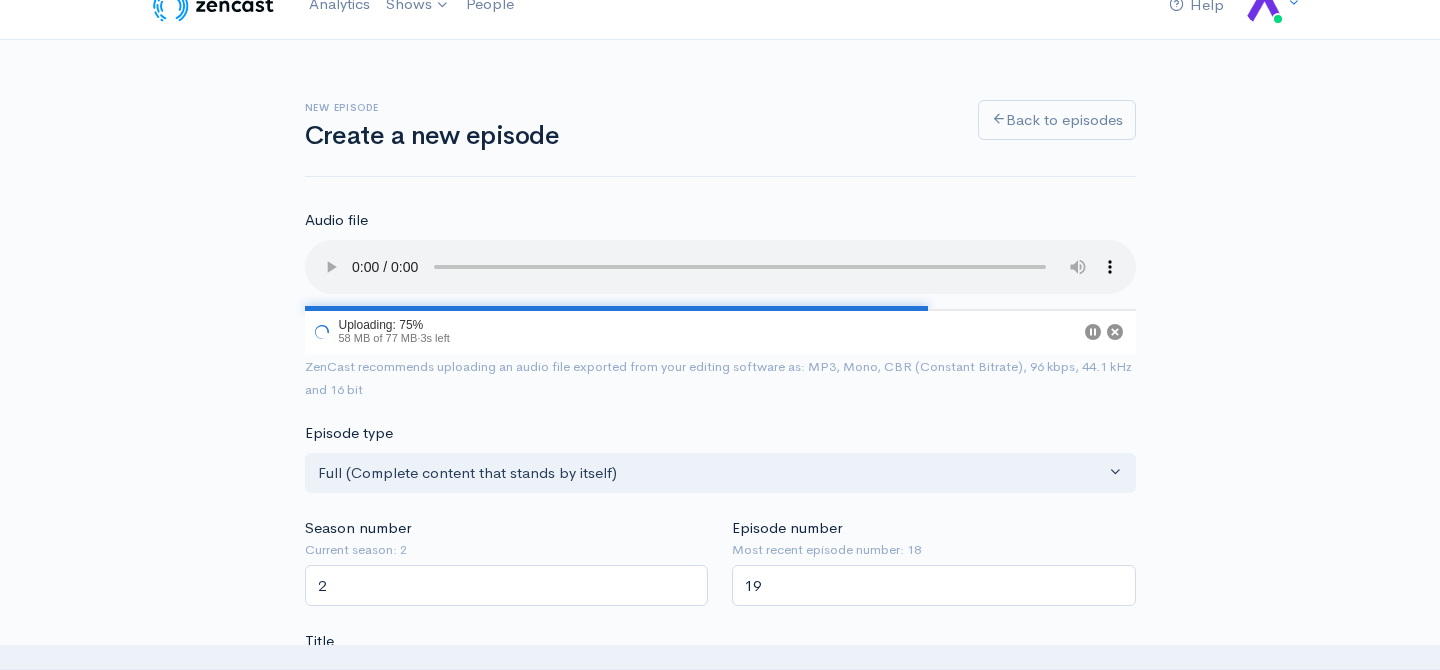 scroll, scrollTop: 0, scrollLeft: 0, axis: both 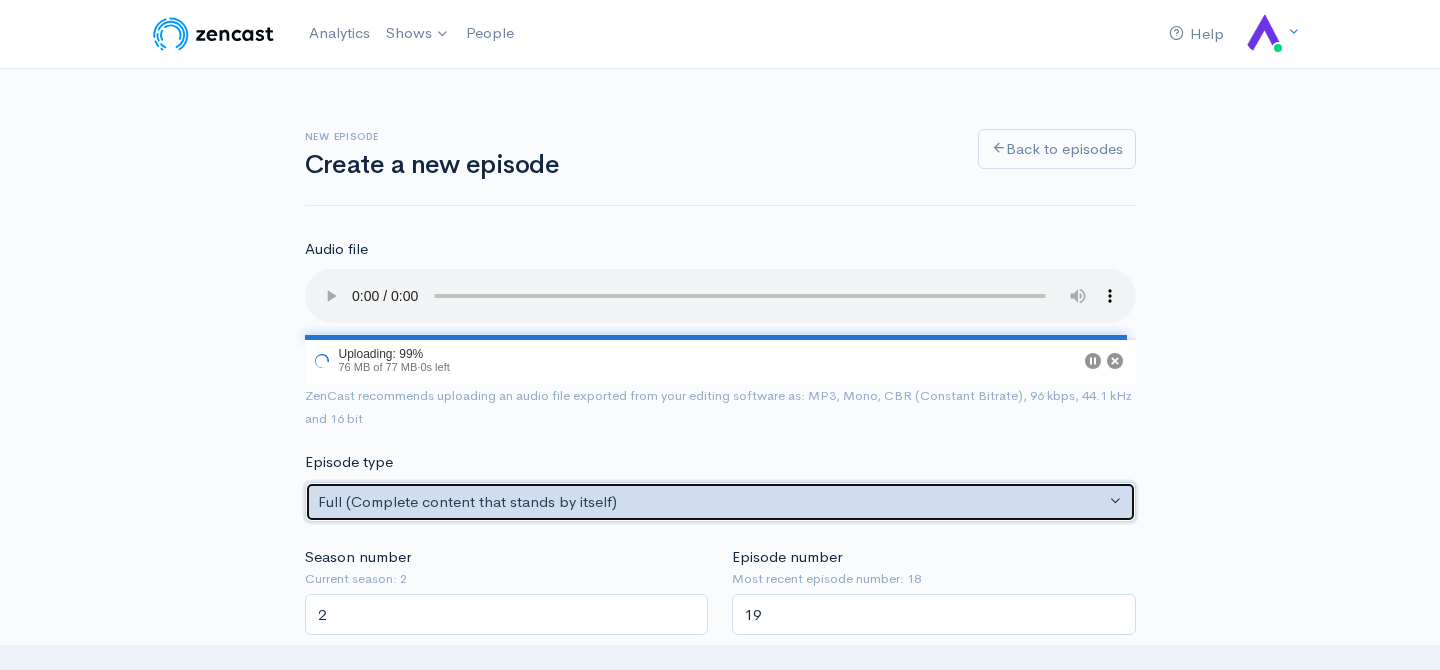 click on "Full (Complete content that stands by itself)" at bounding box center [711, 502] 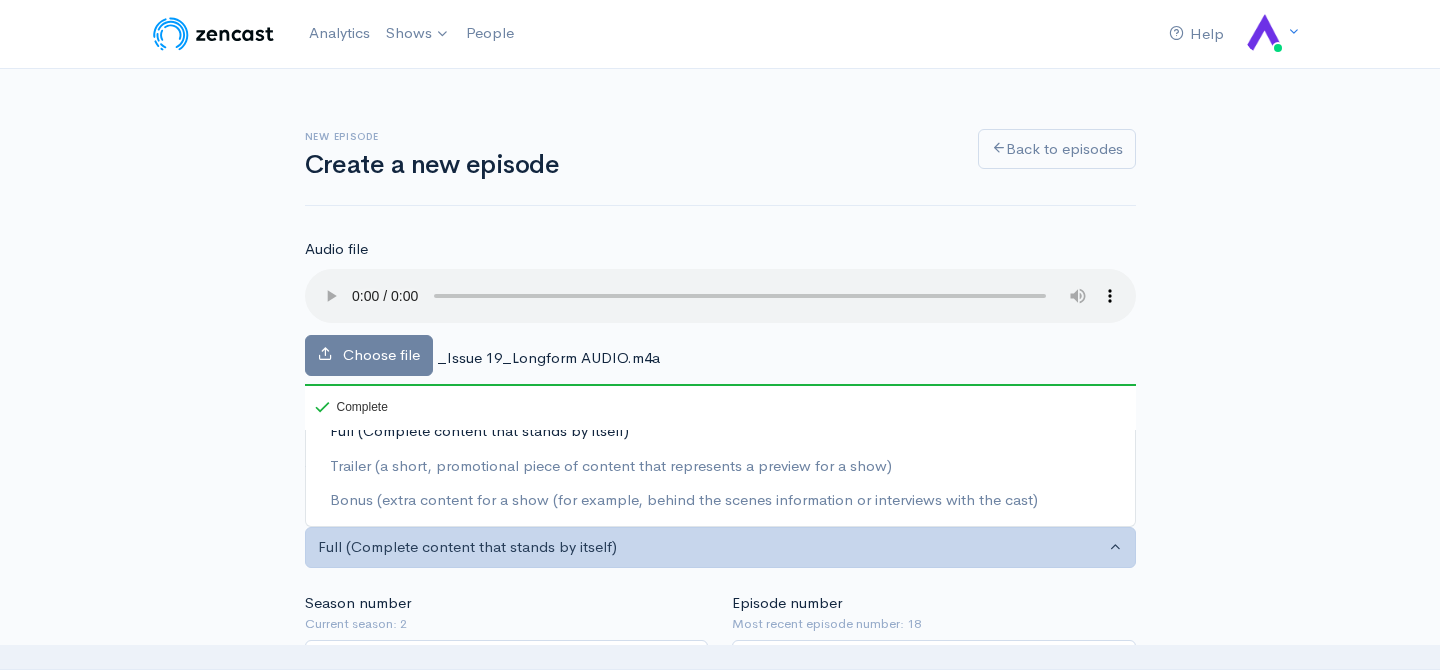click on "New episode
Create a new episode
Back to episodes
Audio file       Choose file     _Issue 19_Longform AUDIO.m4a                 100   Complete   ZenCast recommends uploading an audio file exported from your editing
software as: MP3, Mono, CBR (Constant Bitrate), 96 kbps, 44.1 kHz and 16 bit   Episode type   Full (Complete content that stands by itself) Trailer (a short, promotional piece of content that represents a preview for a show) Bonus (extra content for a show (for example, behind the scenes information or interviews with the cast) Full (Complete content that stands by itself)   Full (Complete content that stands by itself) Trailer (a short, promotional piece of content that represents a preview for a show) Bonus (extra content for a show (for example, behind the scenes information or interviews with the cast)   Season number   Current season: 2   2   Episode number   Most recent episode number: 18" at bounding box center (720, 1300) 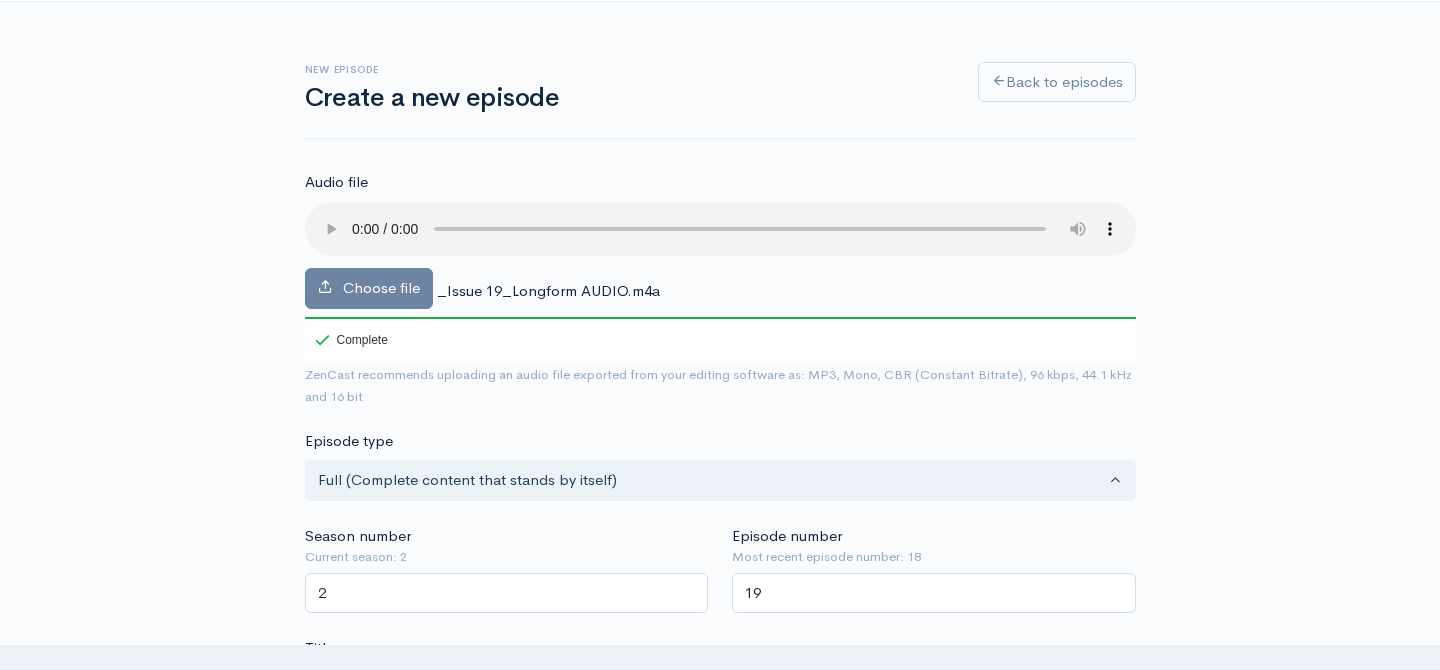 scroll, scrollTop: 76, scrollLeft: 0, axis: vertical 